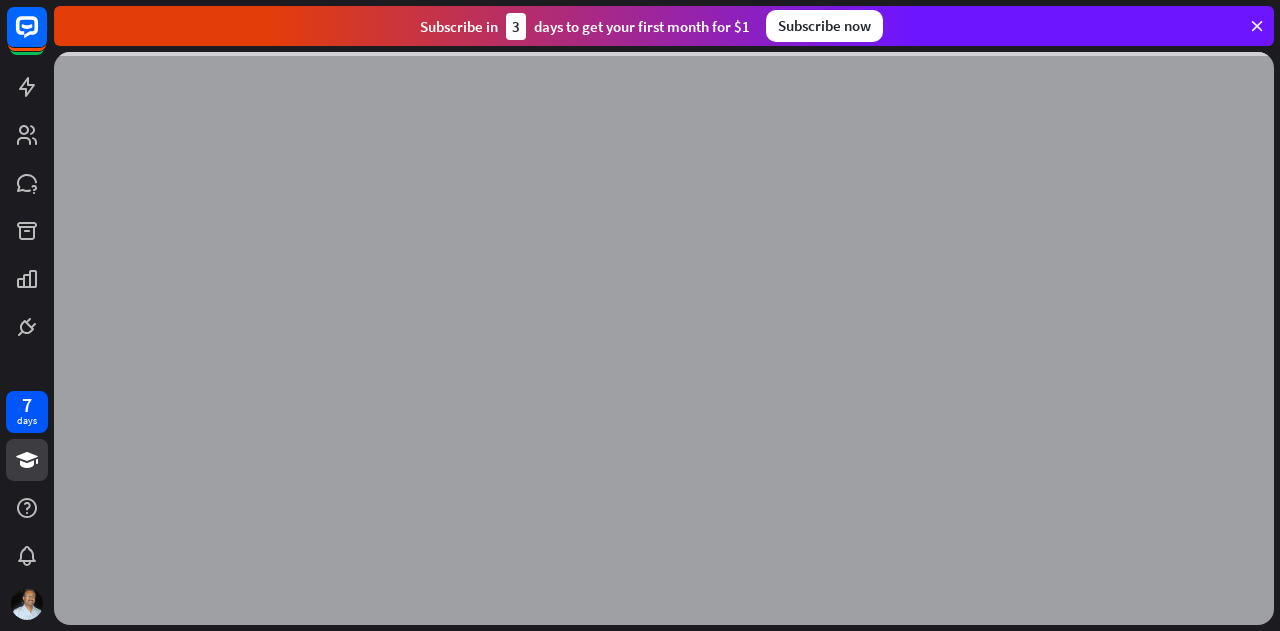 scroll, scrollTop: 0, scrollLeft: 0, axis: both 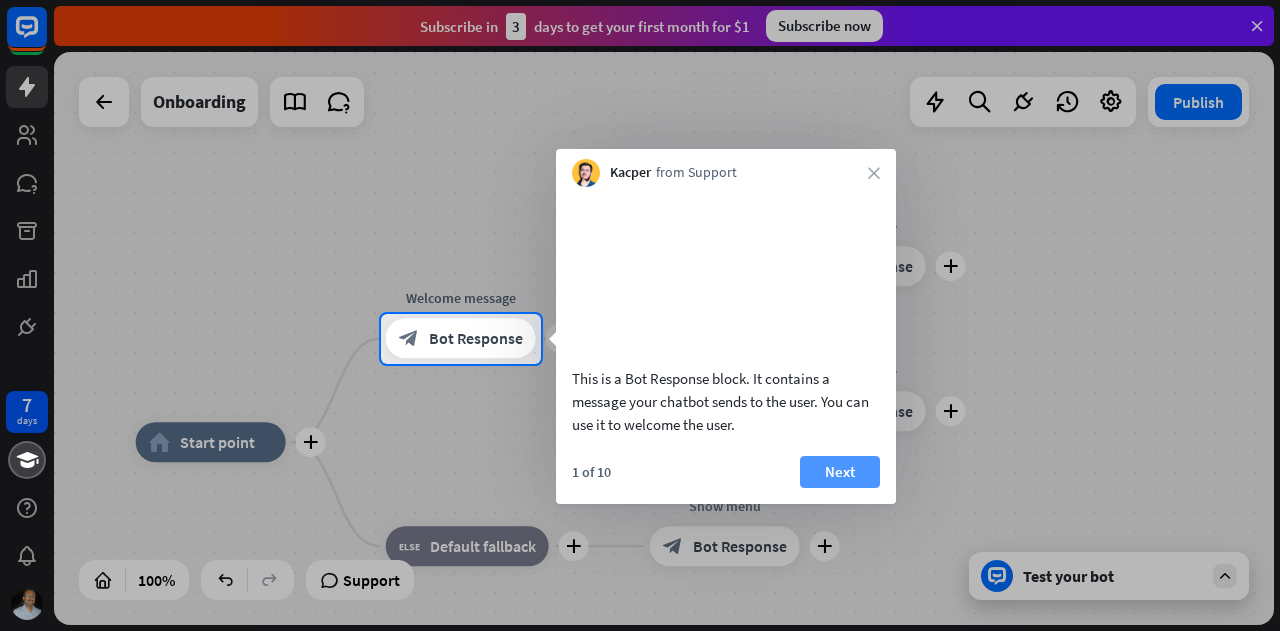 click on "Next" at bounding box center [840, 472] 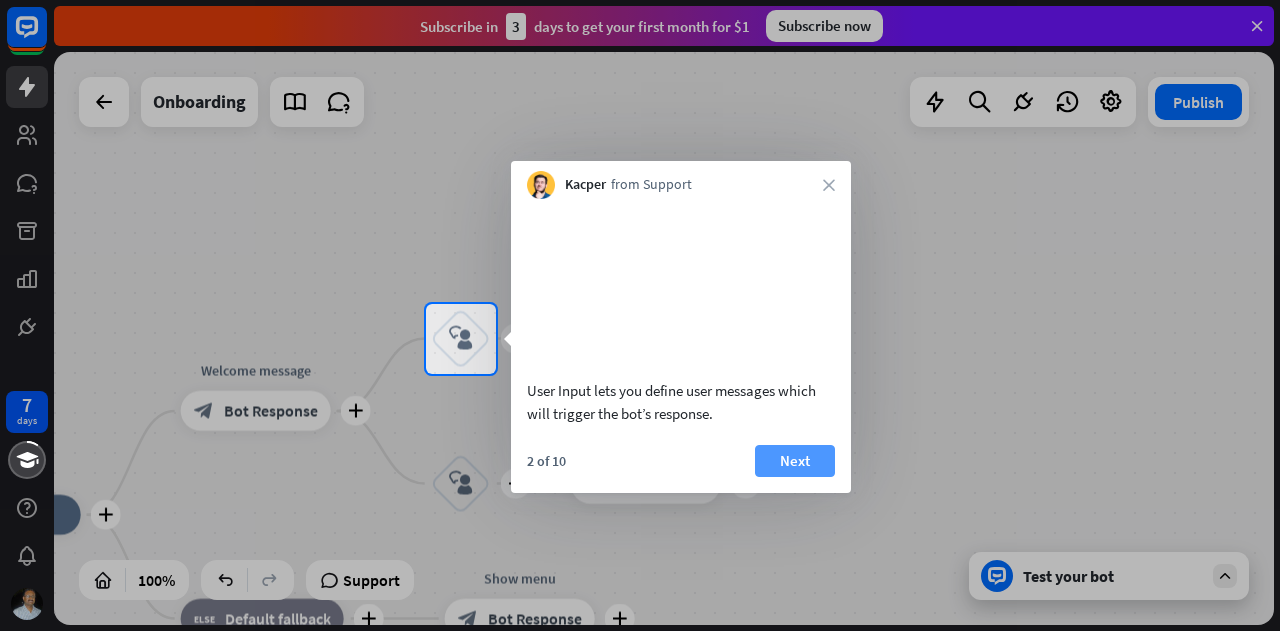 click on "Next" at bounding box center (795, 461) 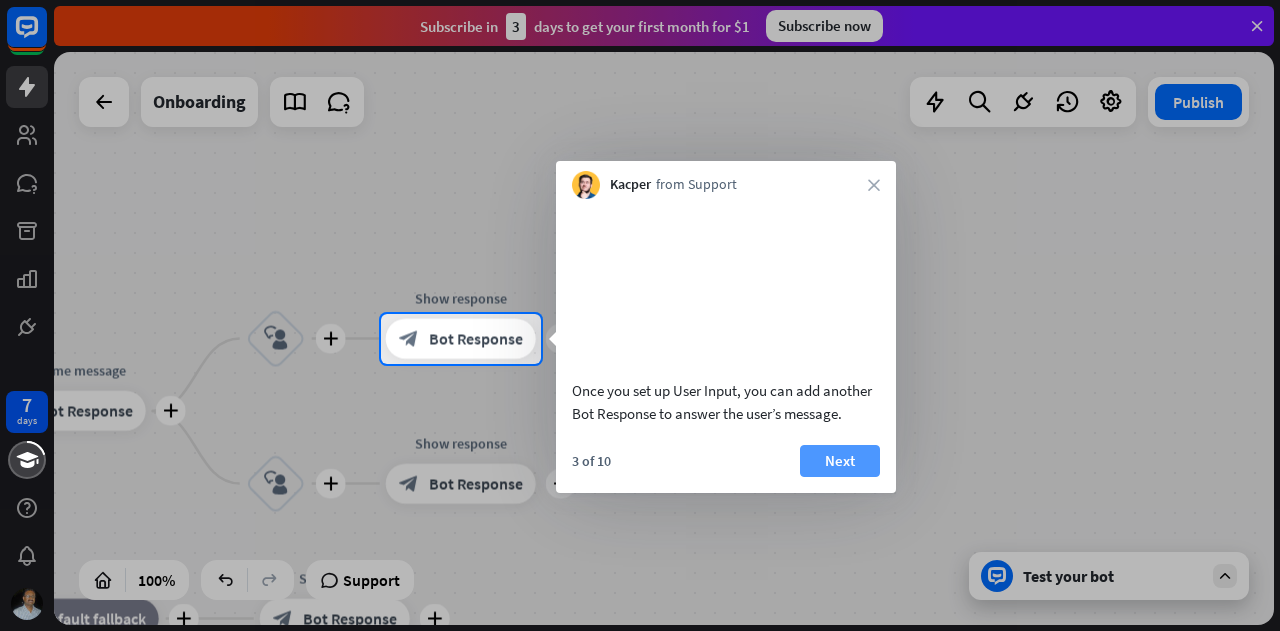 click on "Next" at bounding box center (840, 461) 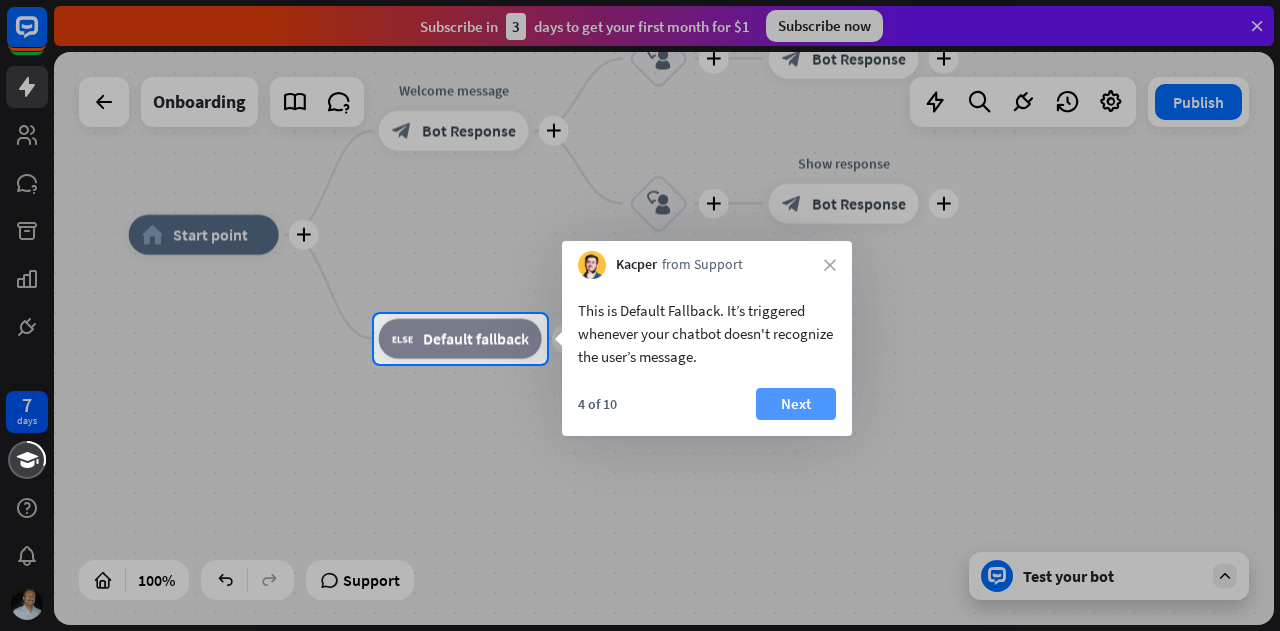 click on "Next" at bounding box center [796, 404] 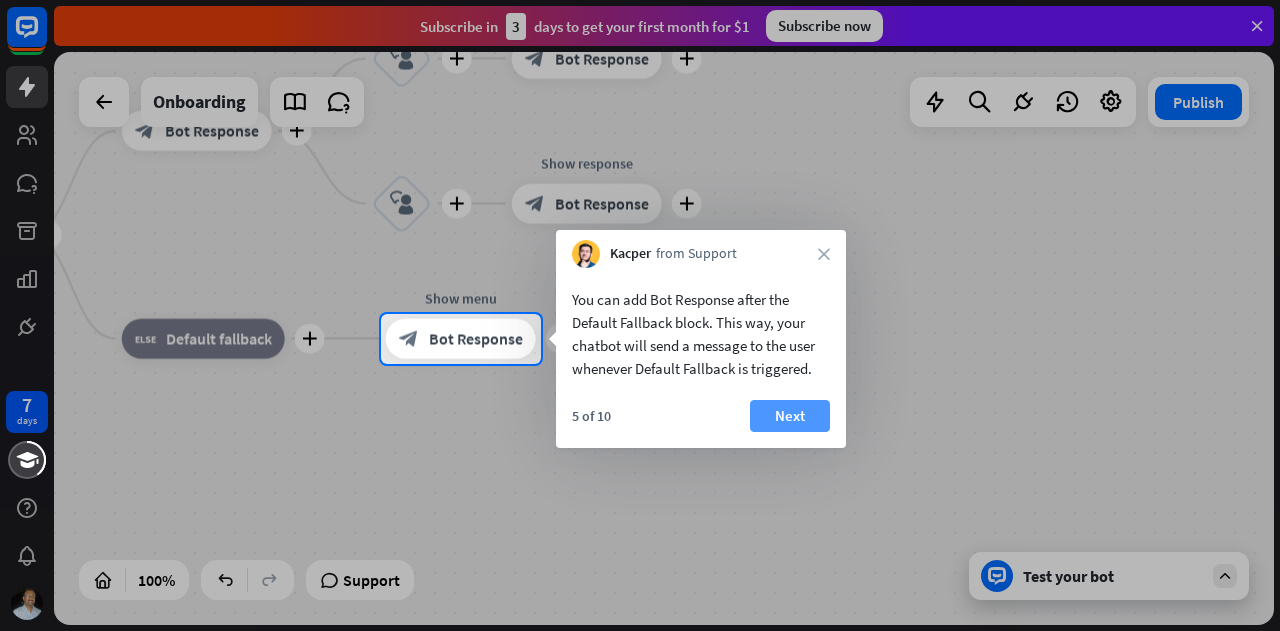click on "Next" at bounding box center [790, 416] 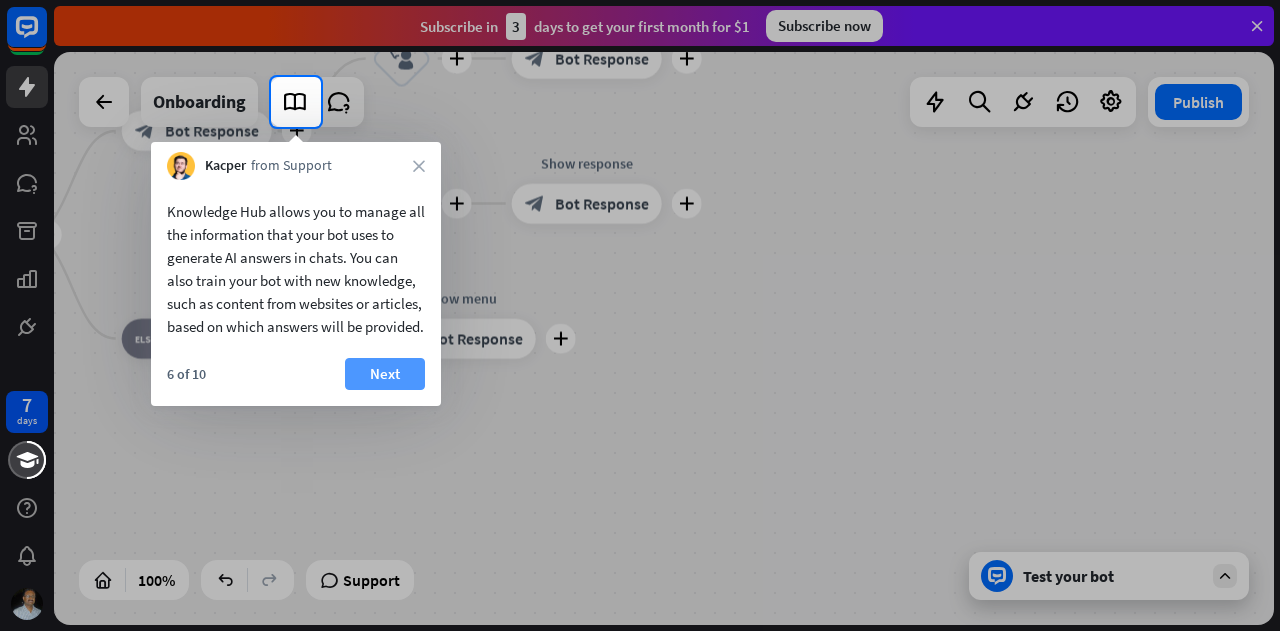 click on "Next" at bounding box center (385, 374) 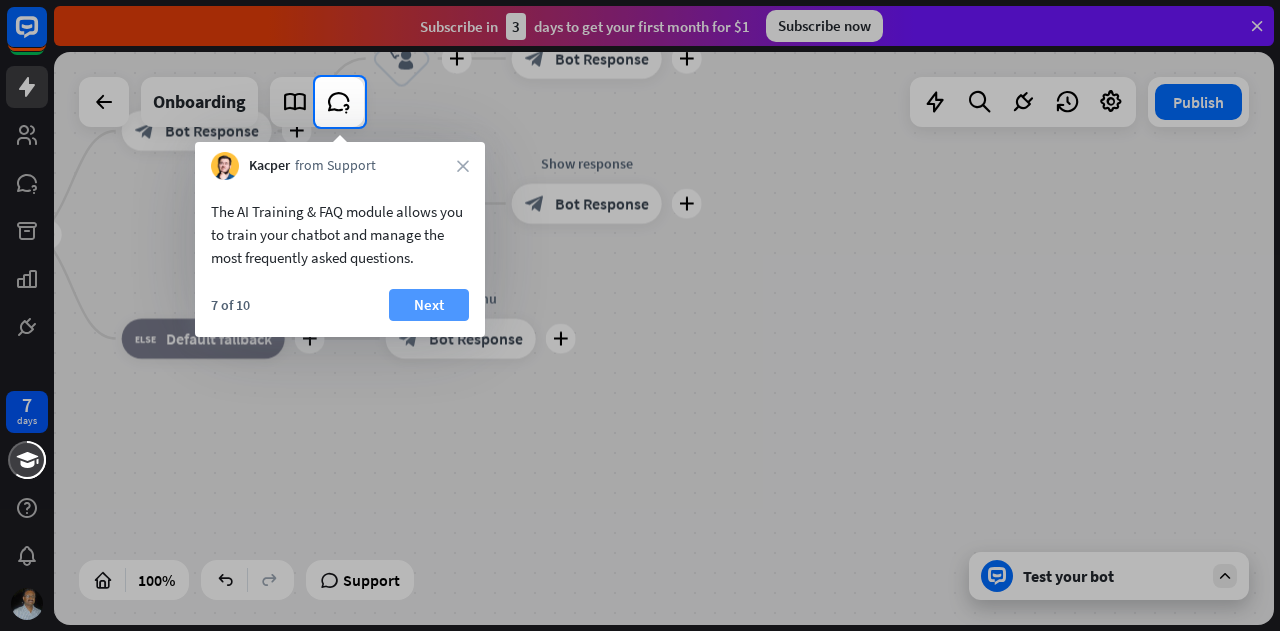 click on "Next" at bounding box center (429, 305) 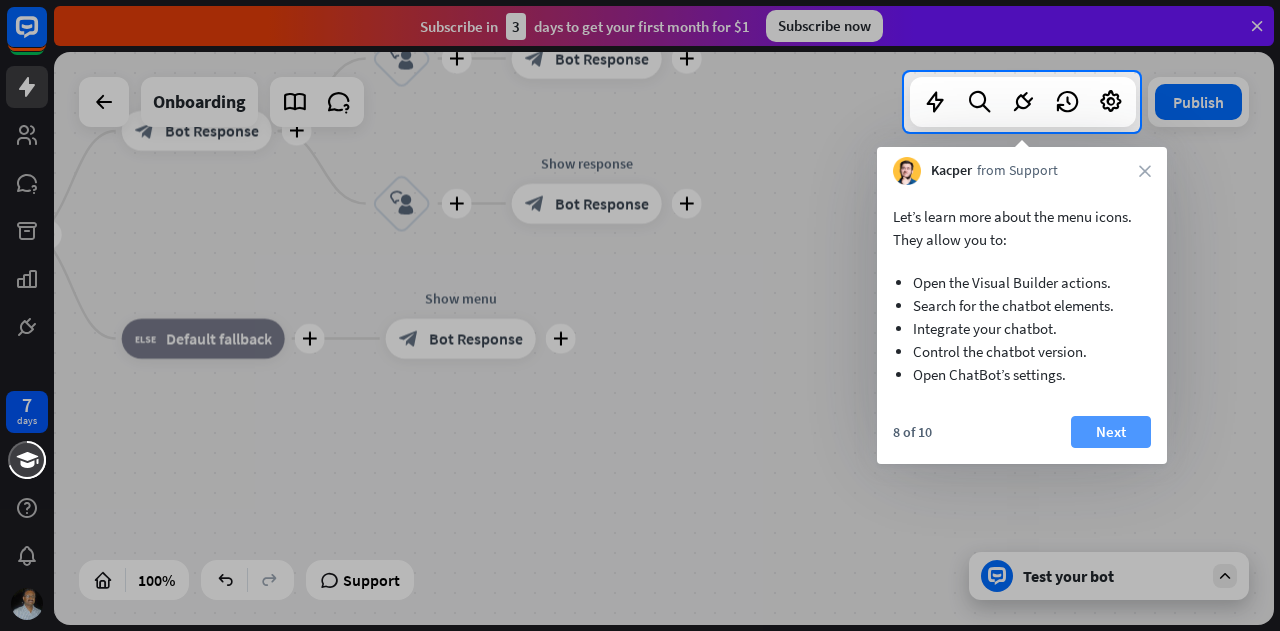 click on "Next" at bounding box center [1111, 432] 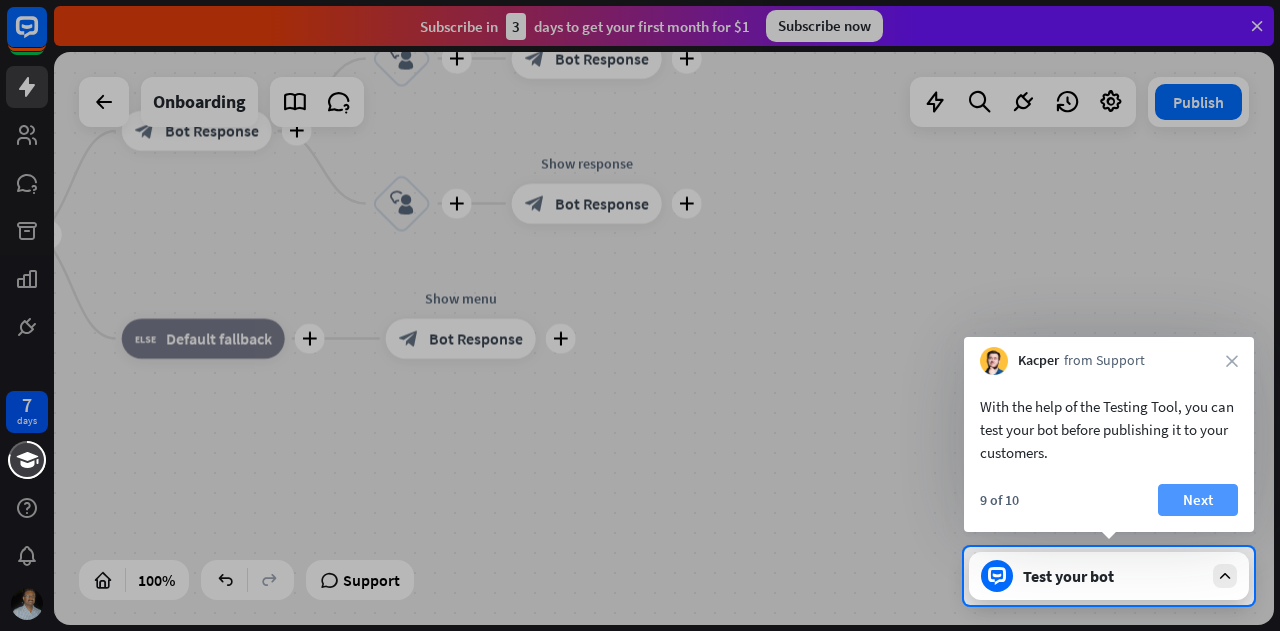 click on "Next" at bounding box center (1198, 500) 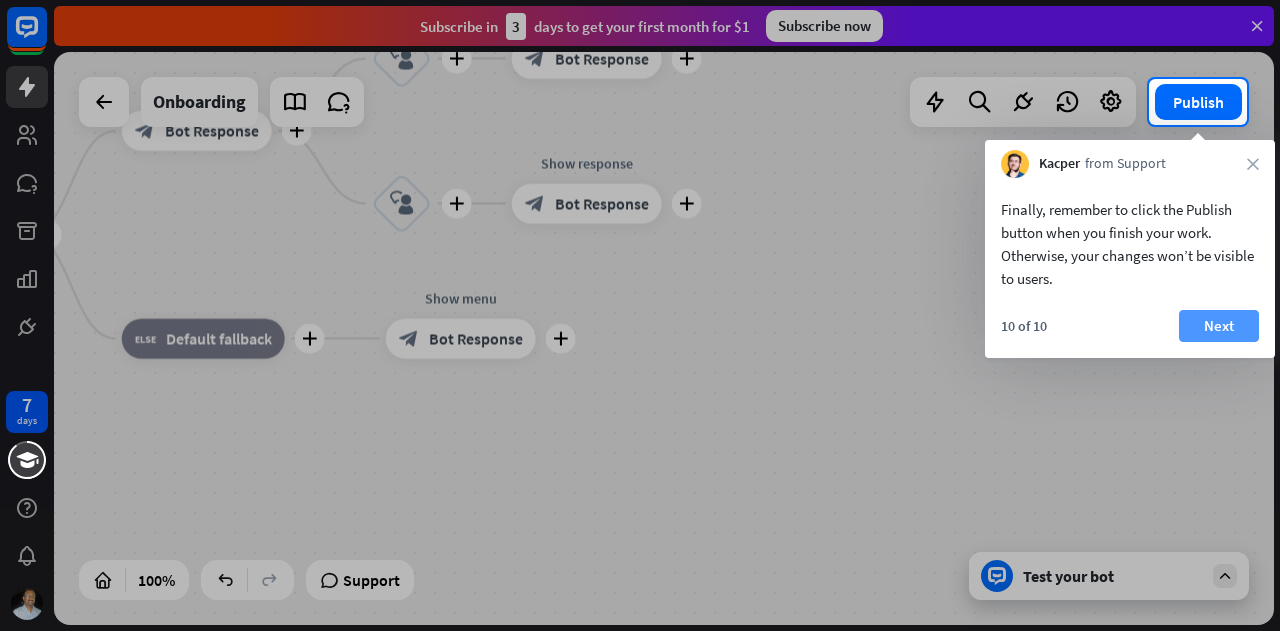 click on "Next" at bounding box center (1219, 326) 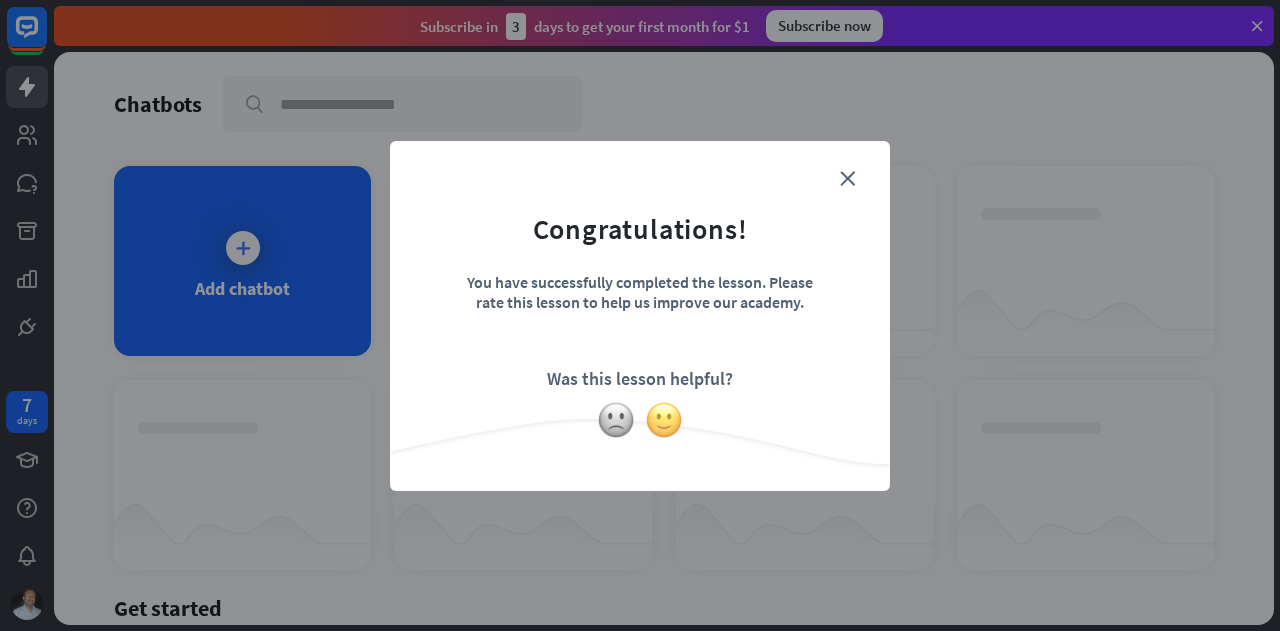 click at bounding box center (664, 420) 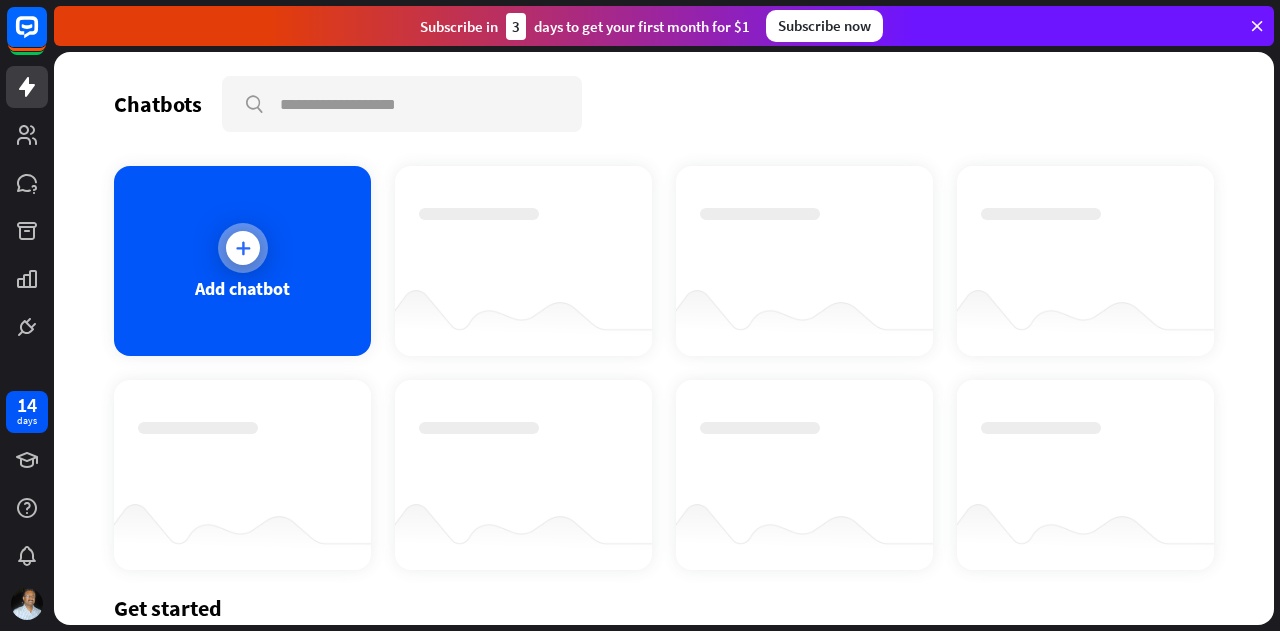 click at bounding box center [243, 248] 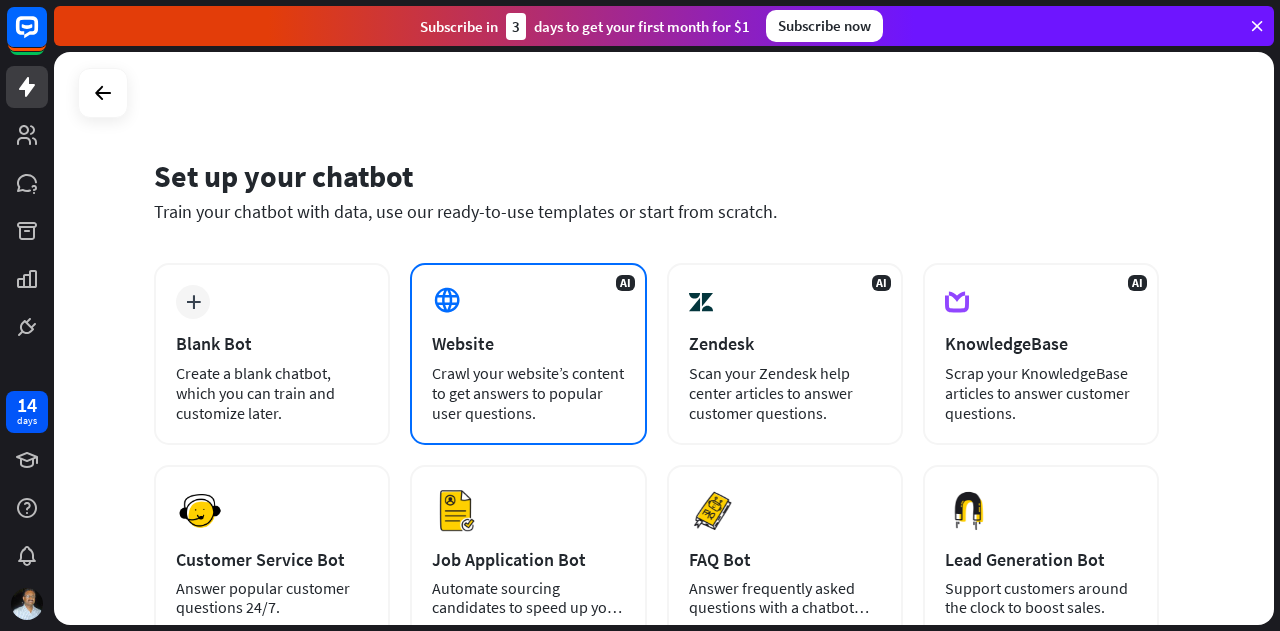 click on "Crawl your website’s content to get answers to
popular user questions." at bounding box center (528, 393) 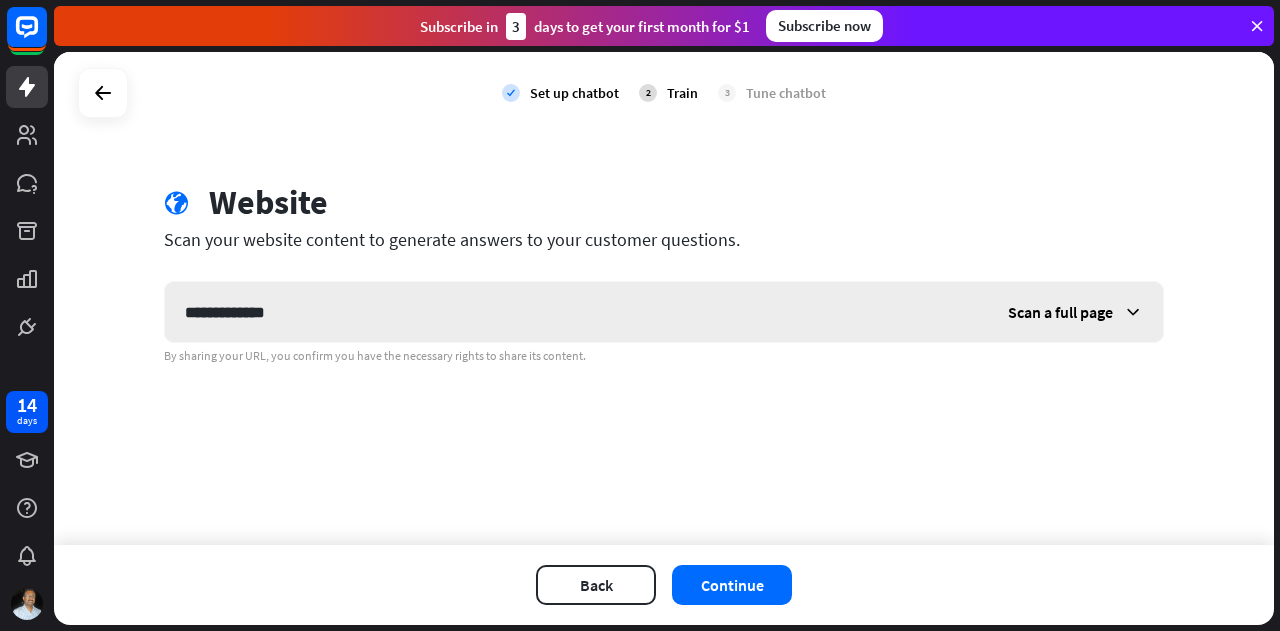 type on "**********" 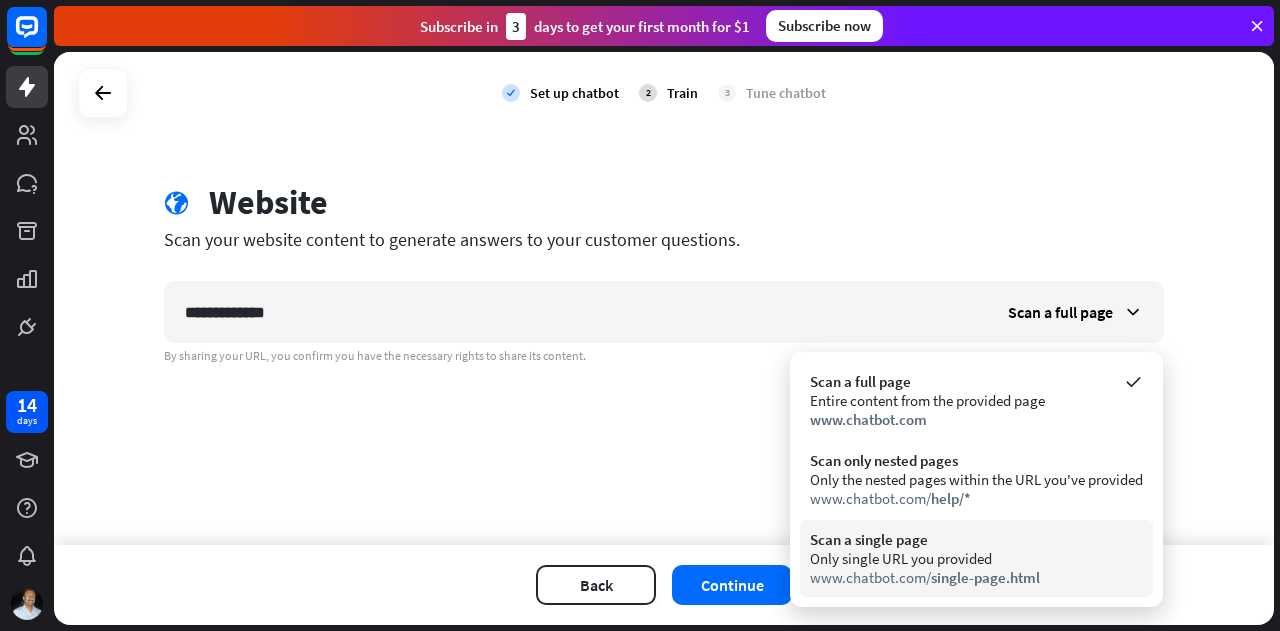 click on "Only single URL you provided" at bounding box center (976, 558) 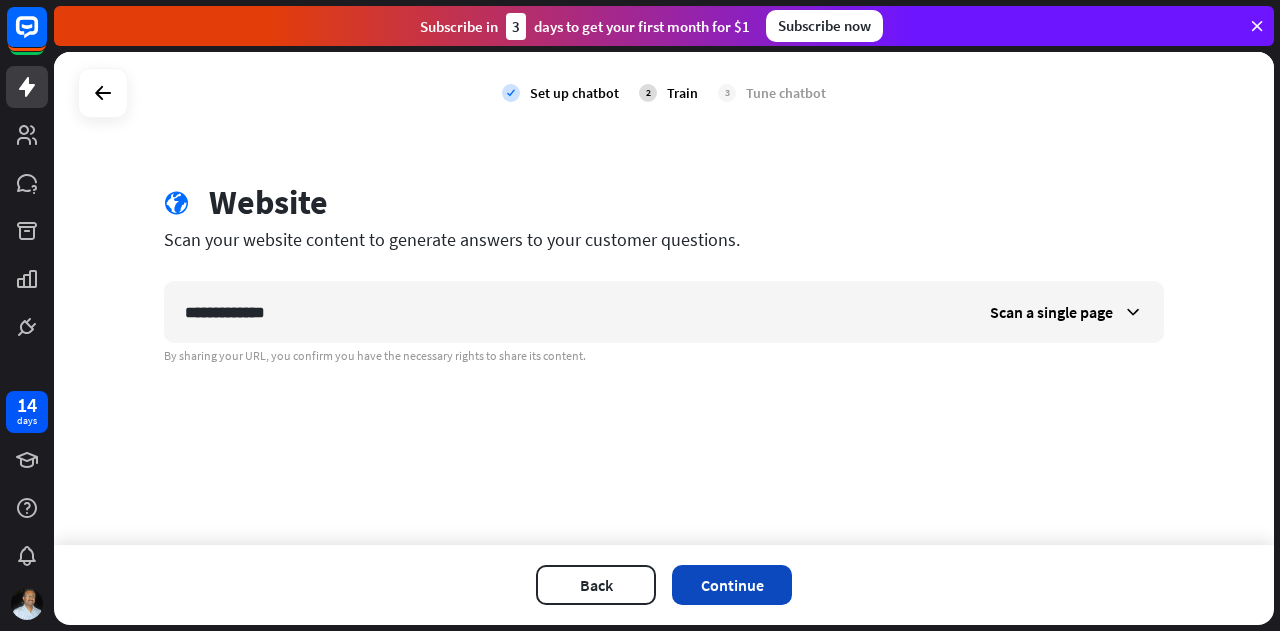 click on "Continue" at bounding box center [732, 585] 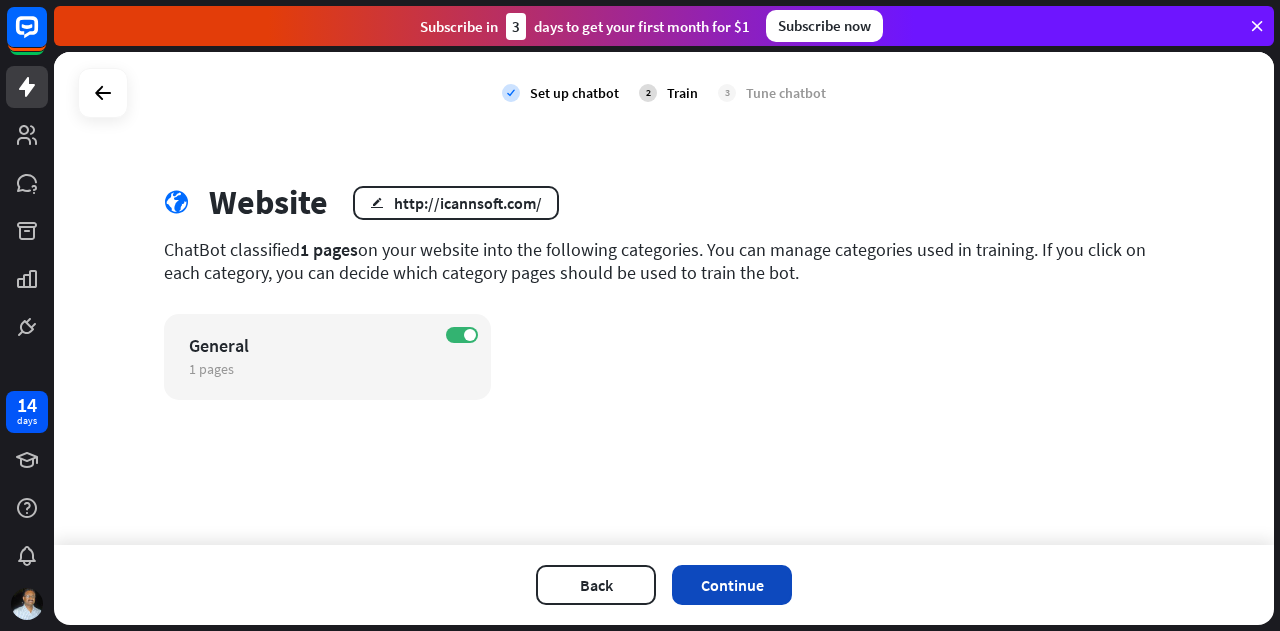 click on "Continue" at bounding box center (732, 585) 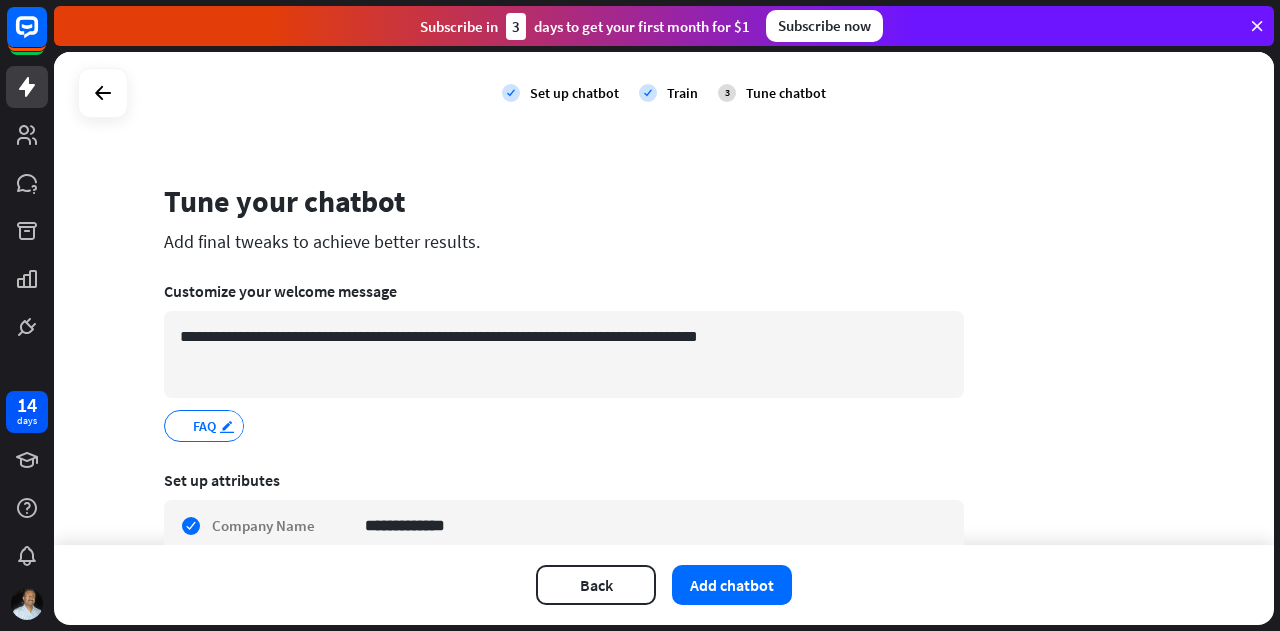 click on "edit" at bounding box center [230, 425] 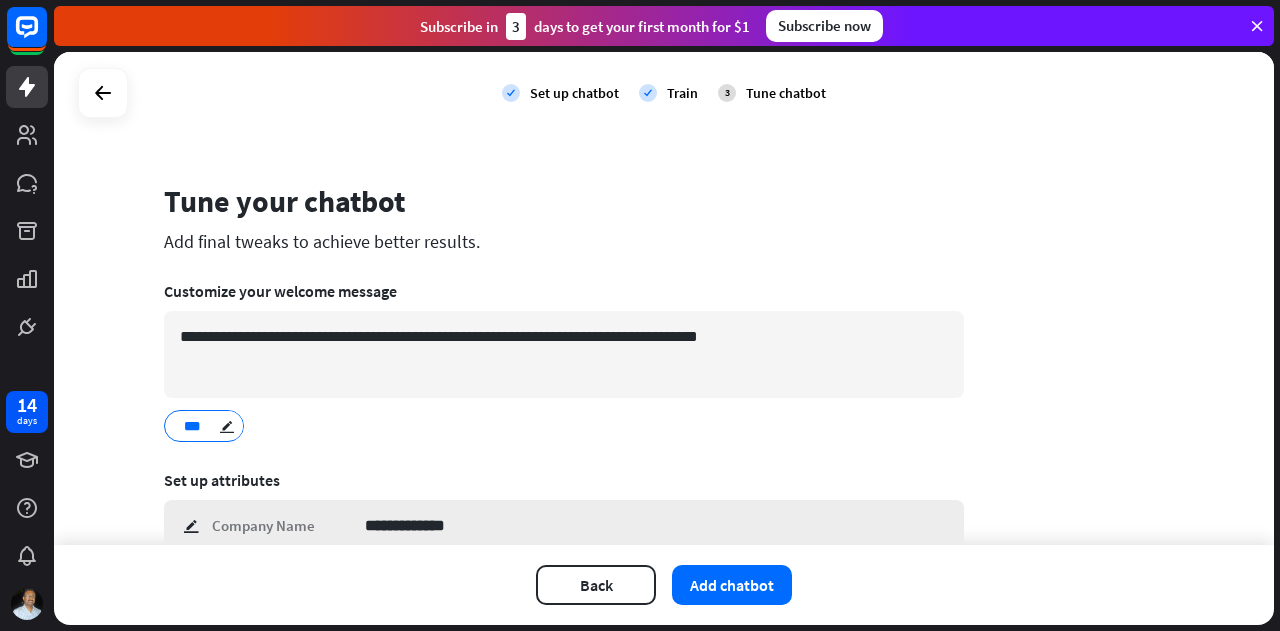 click on "**********" at bounding box center [564, 525] 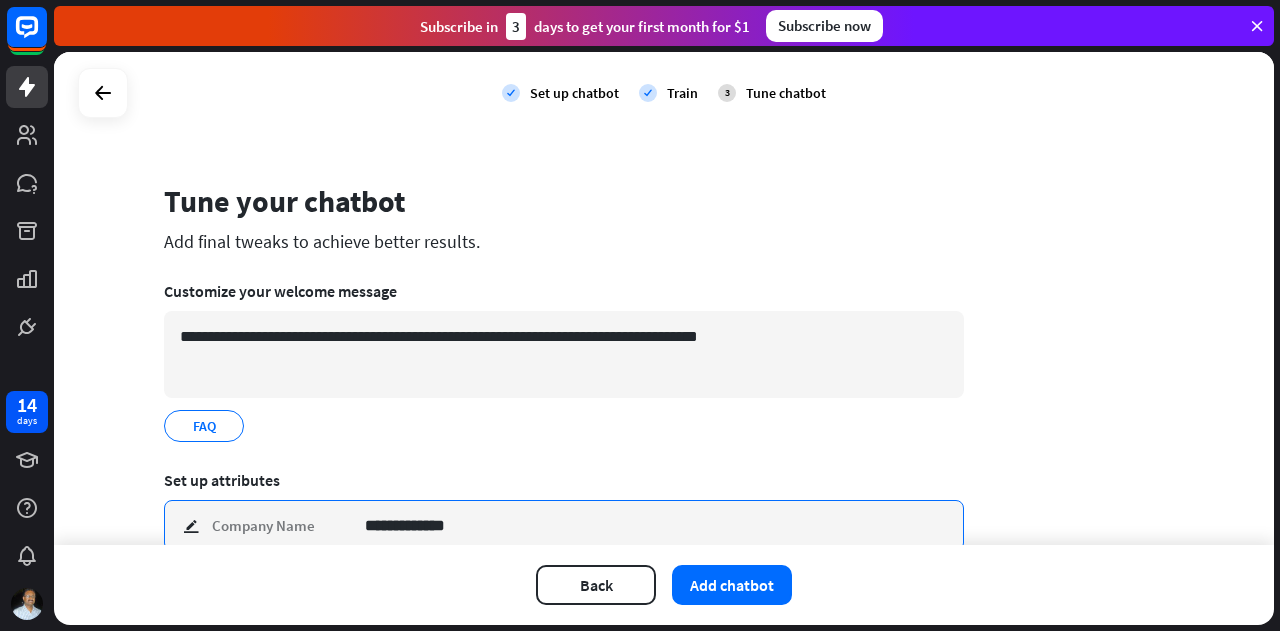 click on "**********" at bounding box center (656, 525) 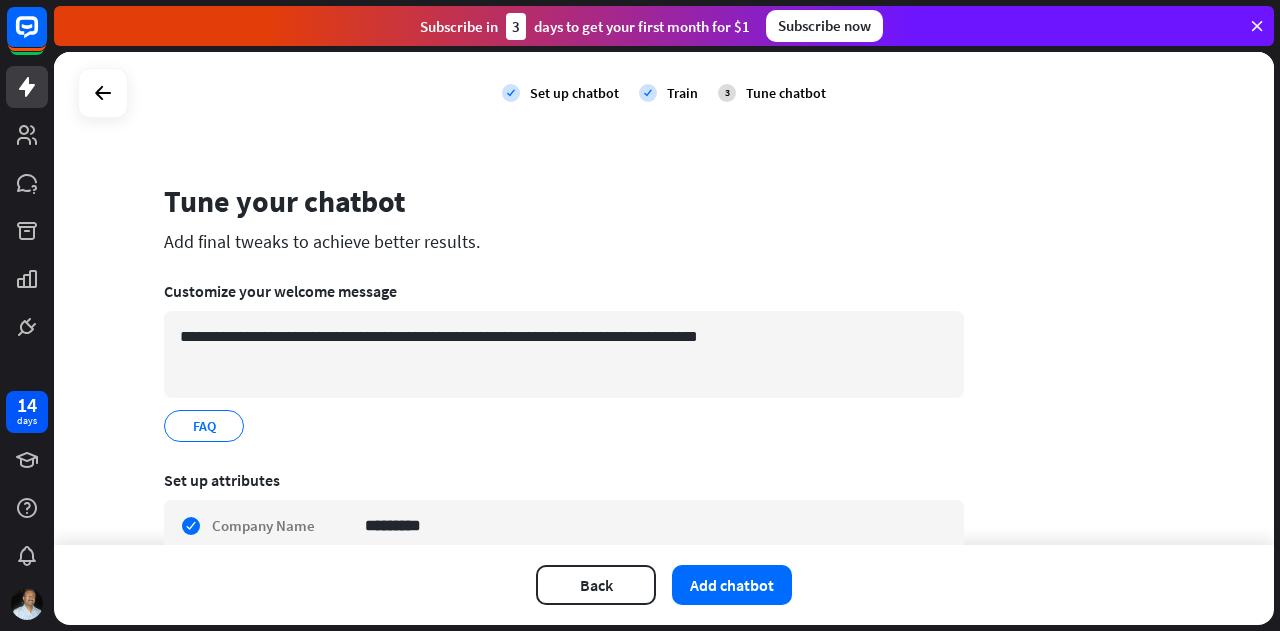 click on "FAQ
edit" at bounding box center (564, 426) 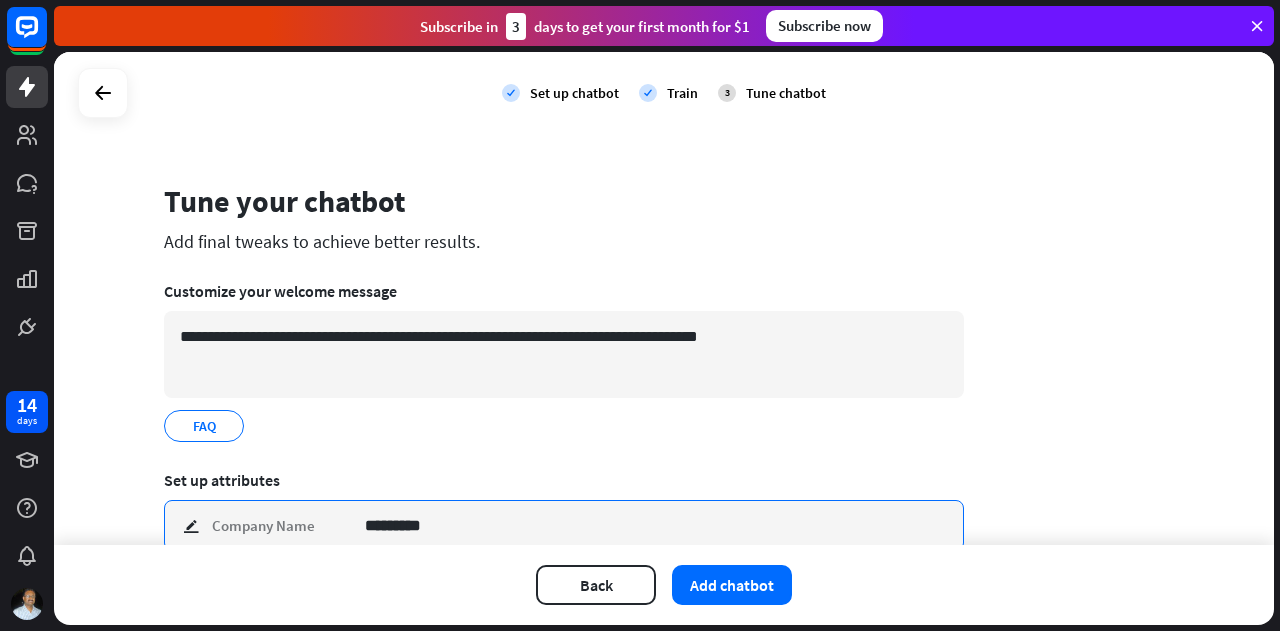 click on "*********" at bounding box center [656, 525] 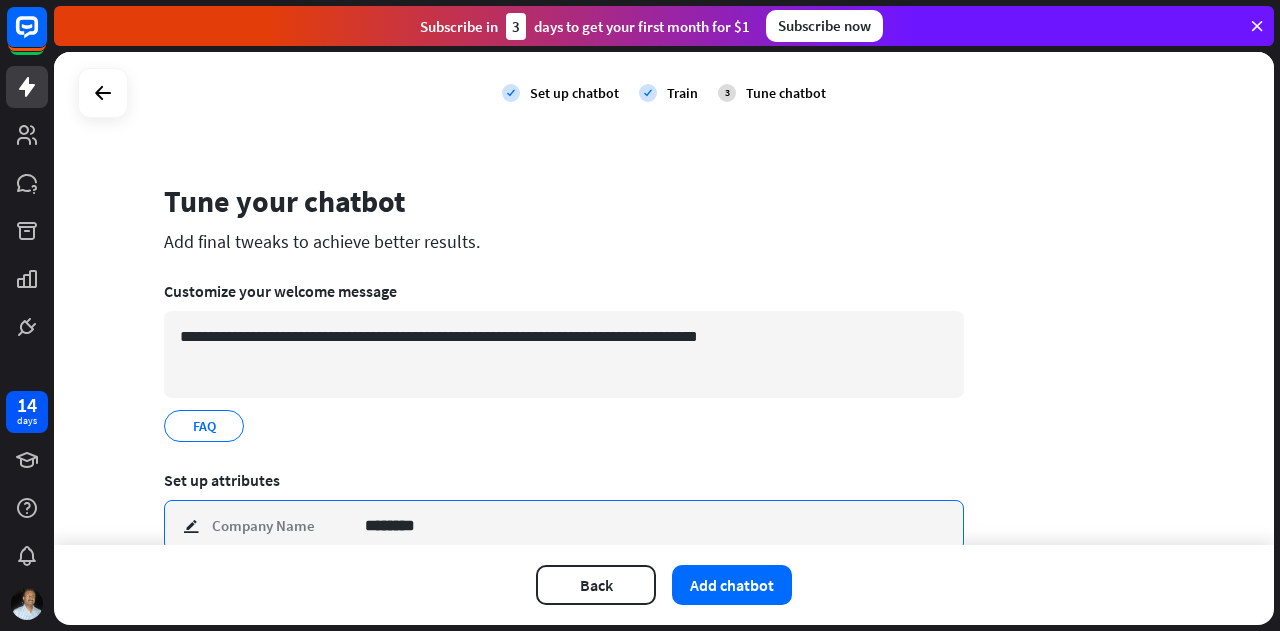 type on "********" 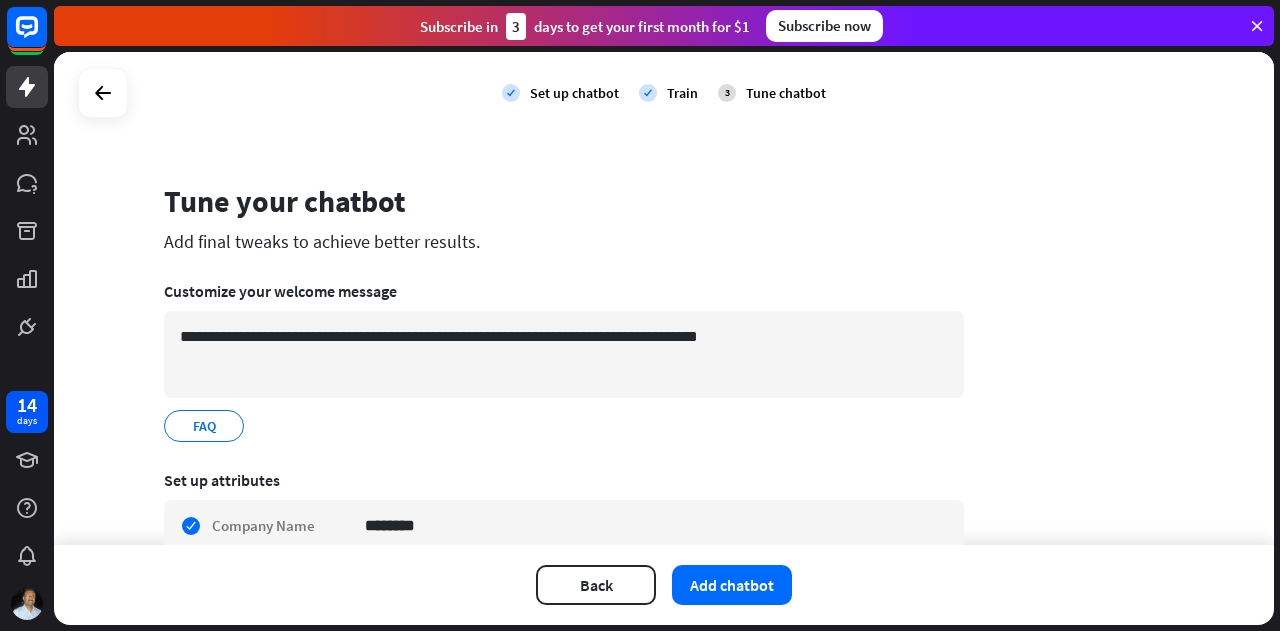 click on "Set up attributes" at bounding box center (564, 480) 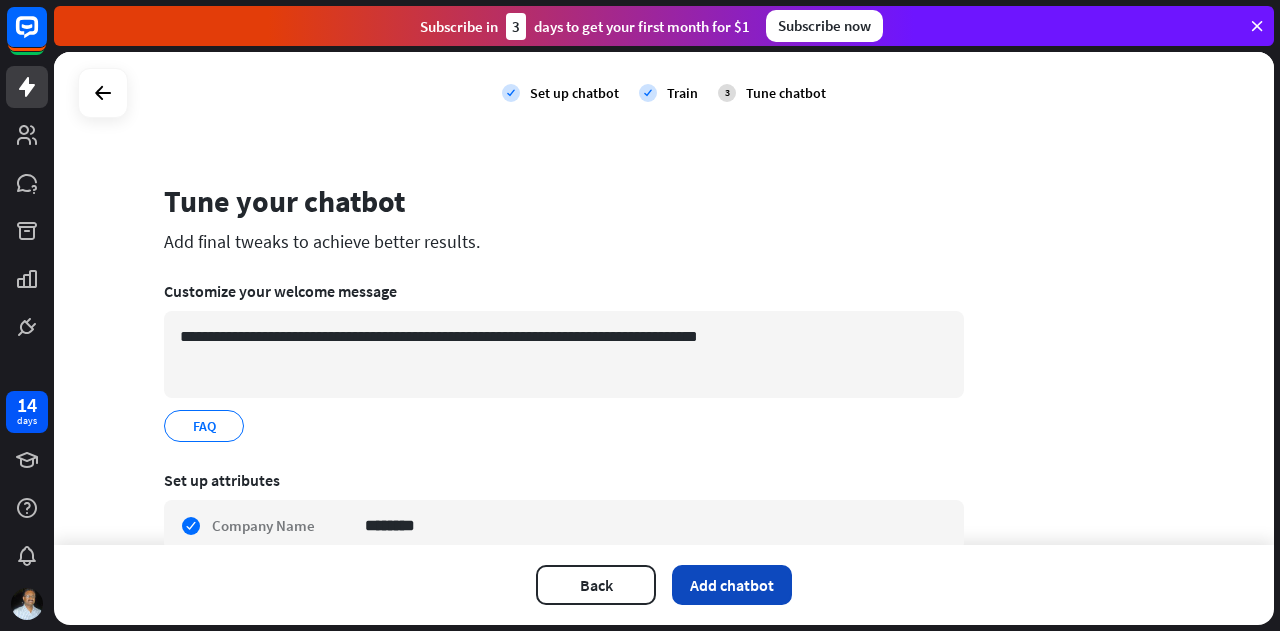 click on "Add chatbot" at bounding box center [732, 585] 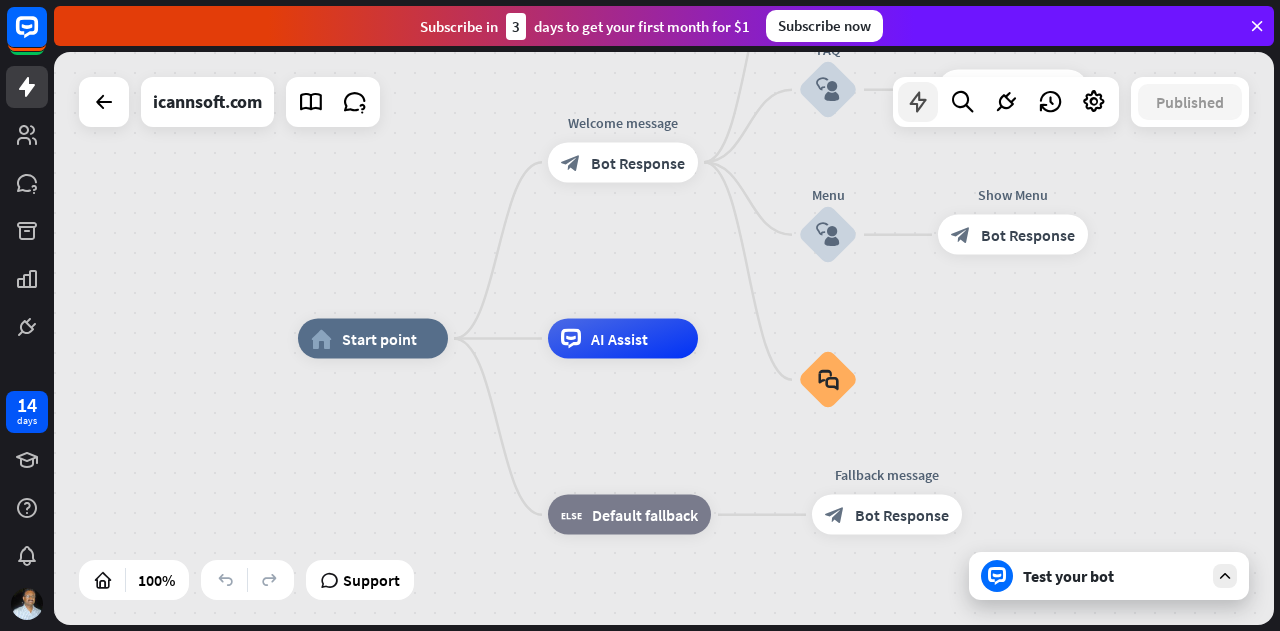 click at bounding box center (918, 102) 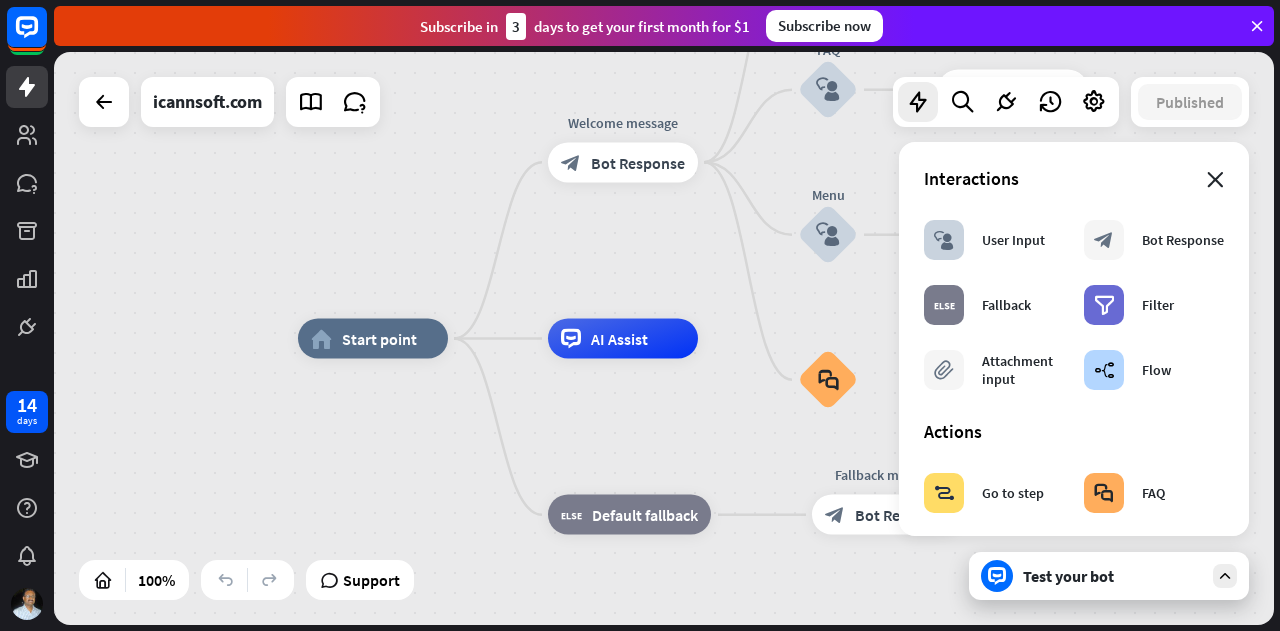 click on "close" at bounding box center (1215, 180) 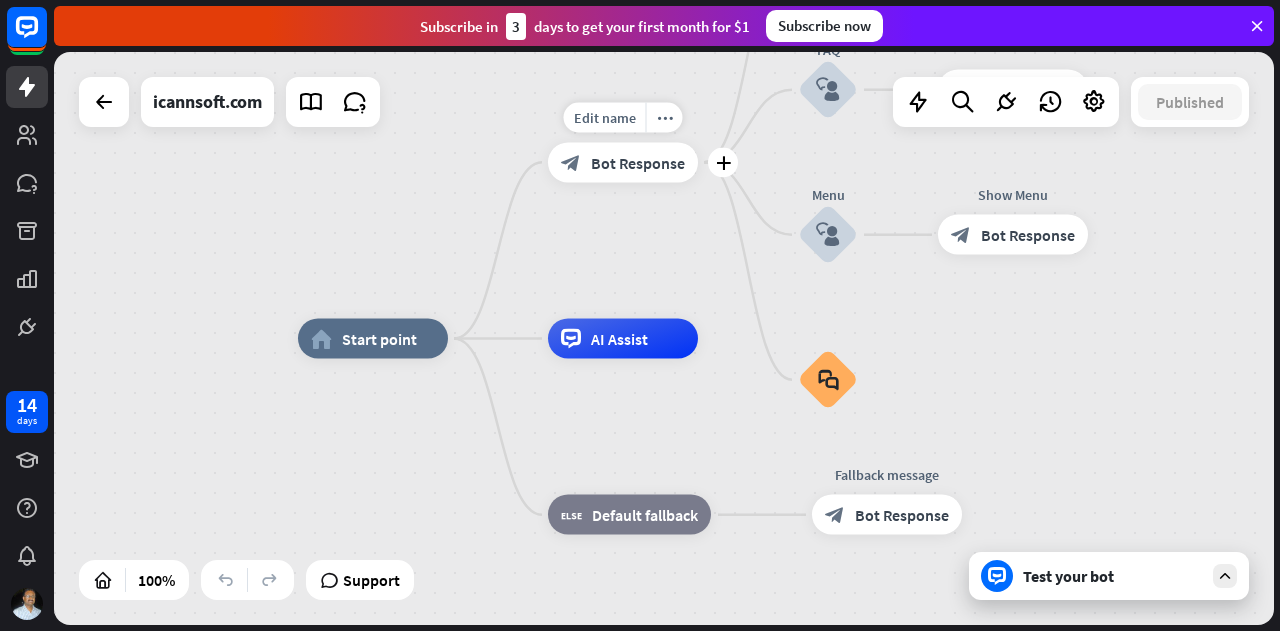 click on "Bot Response" at bounding box center (638, 162) 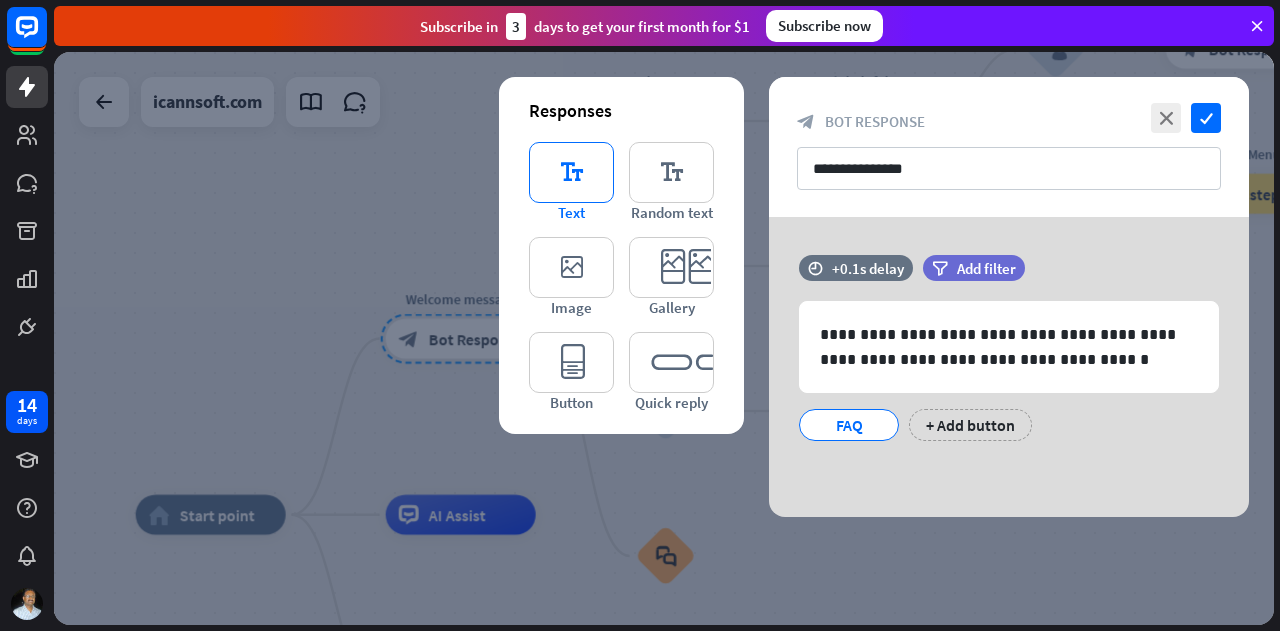 click on "editor_text" at bounding box center [571, 172] 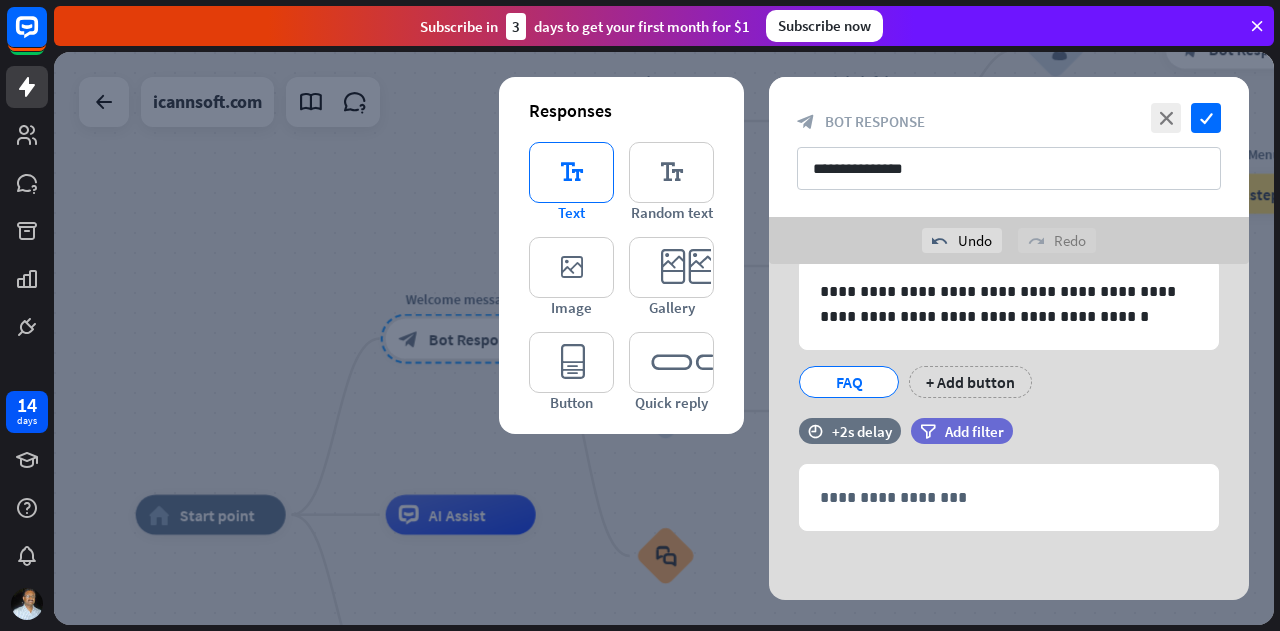scroll, scrollTop: 91, scrollLeft: 0, axis: vertical 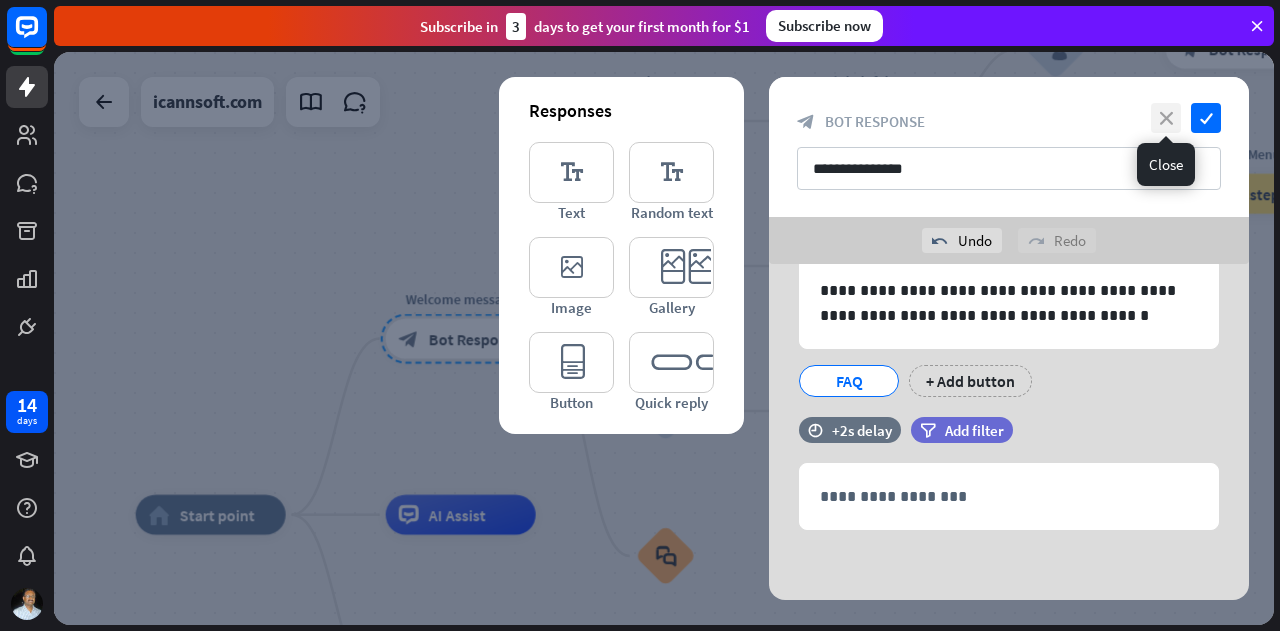 click on "close" at bounding box center (1166, 118) 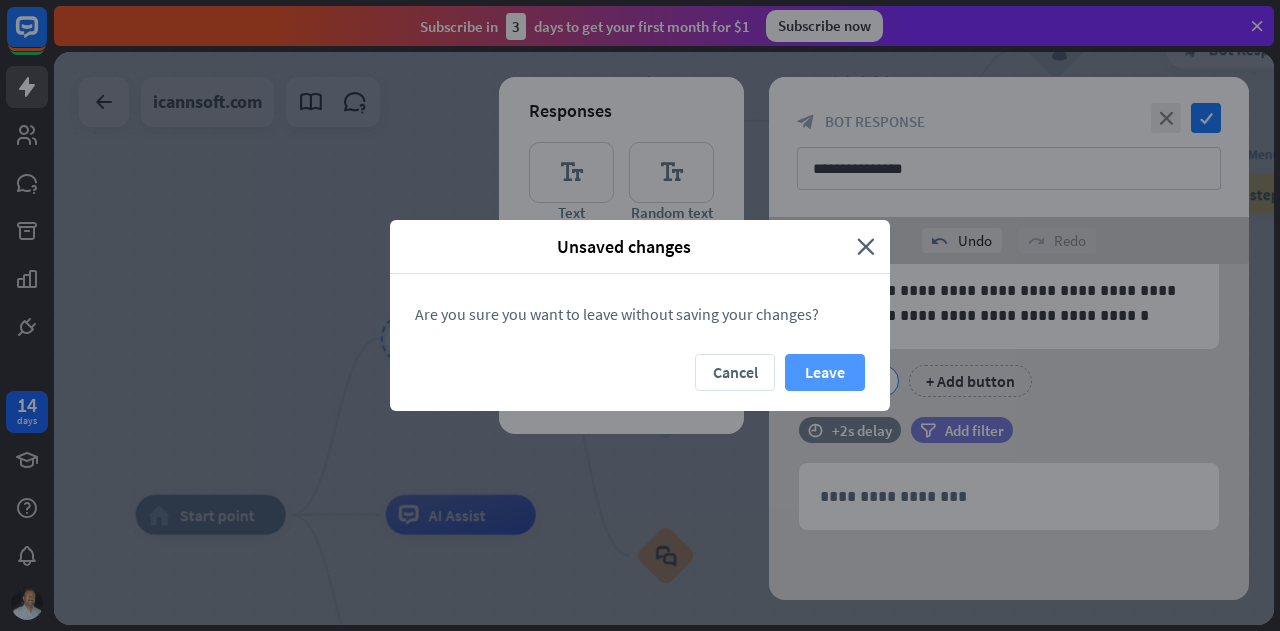 click on "Leave" at bounding box center [825, 372] 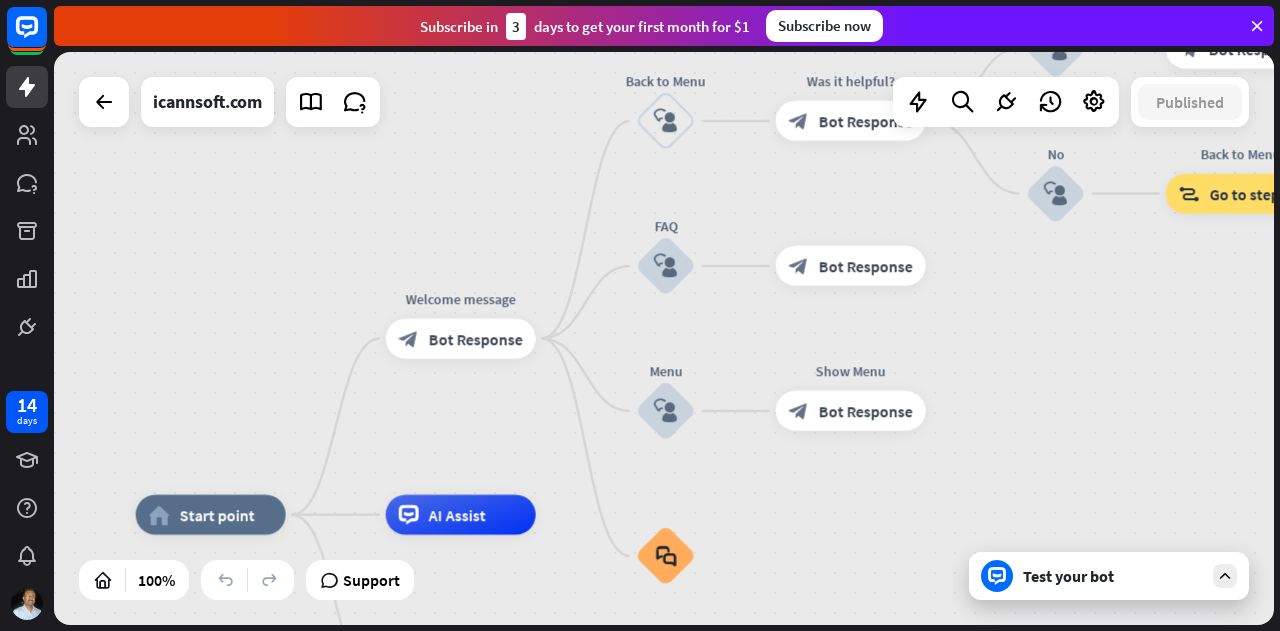 click on "Test your bot" at bounding box center [1113, 576] 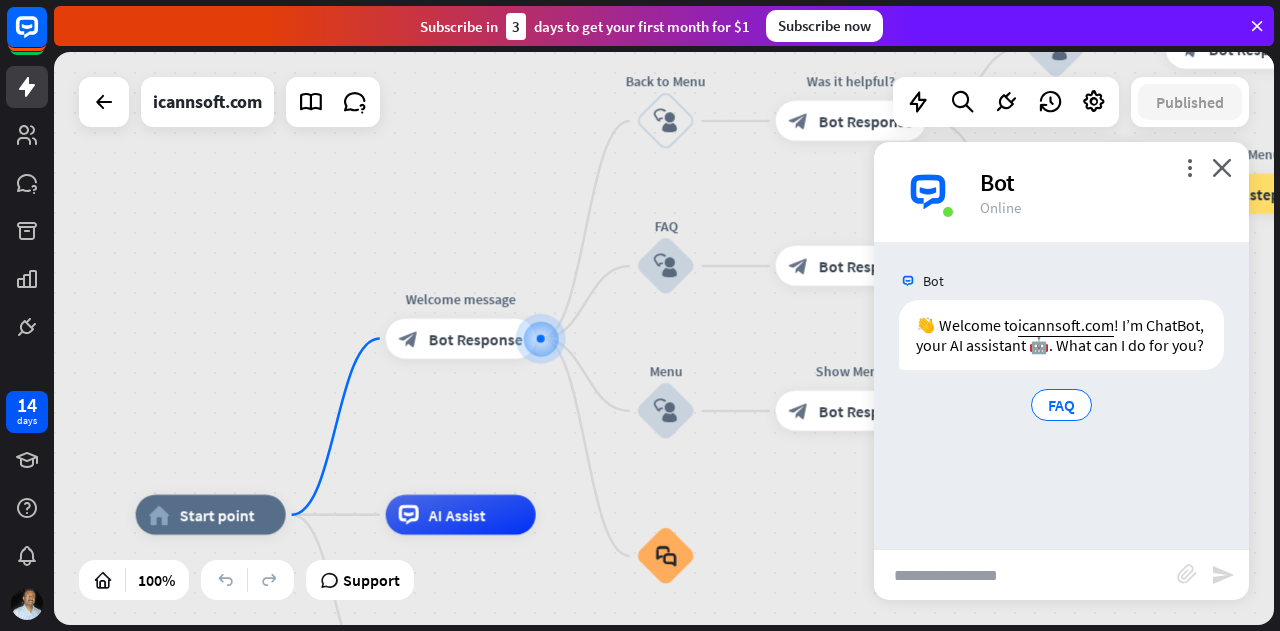 click at bounding box center (1025, 575) 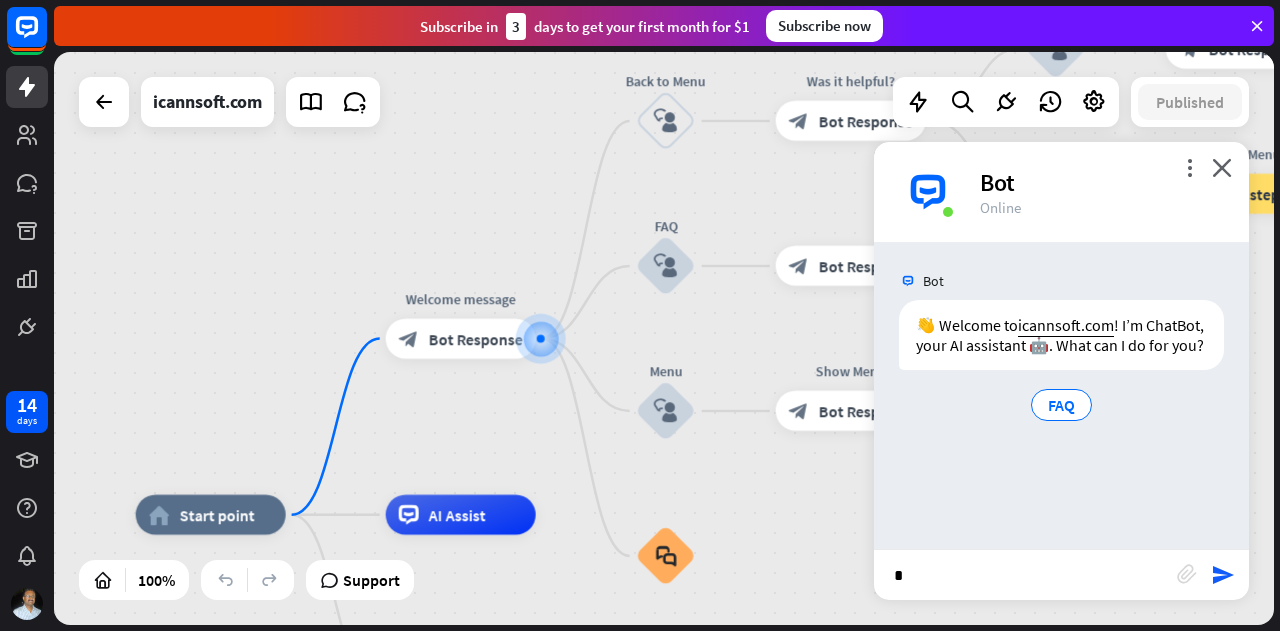 type on "**" 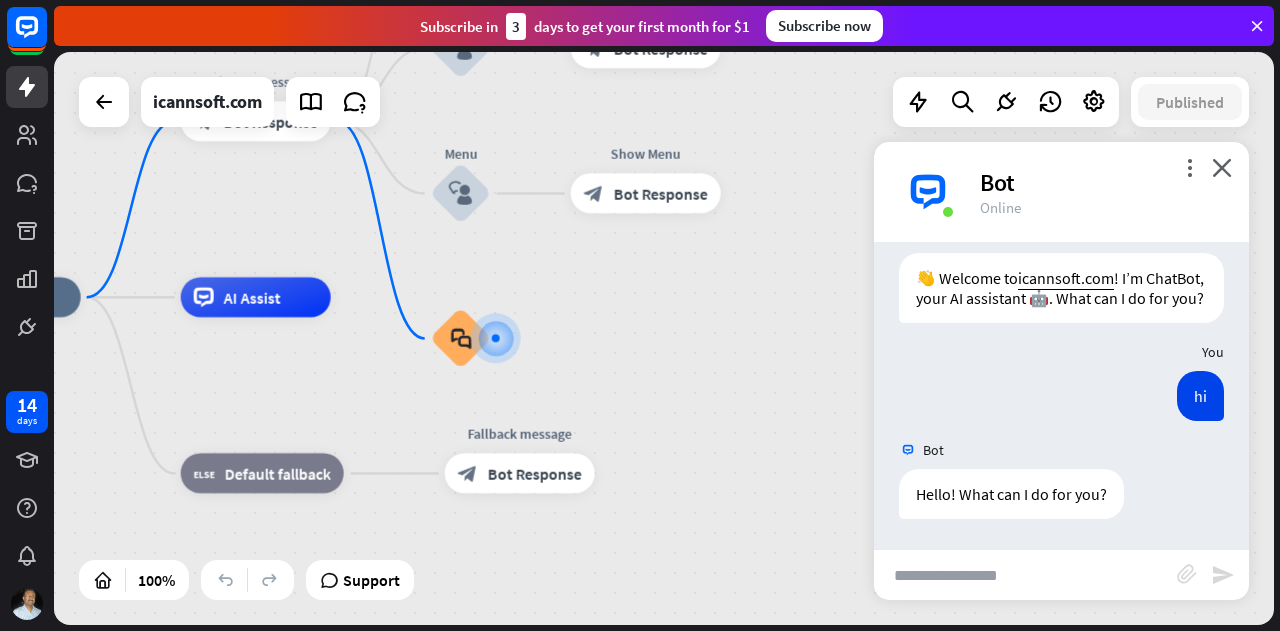scroll, scrollTop: 67, scrollLeft: 0, axis: vertical 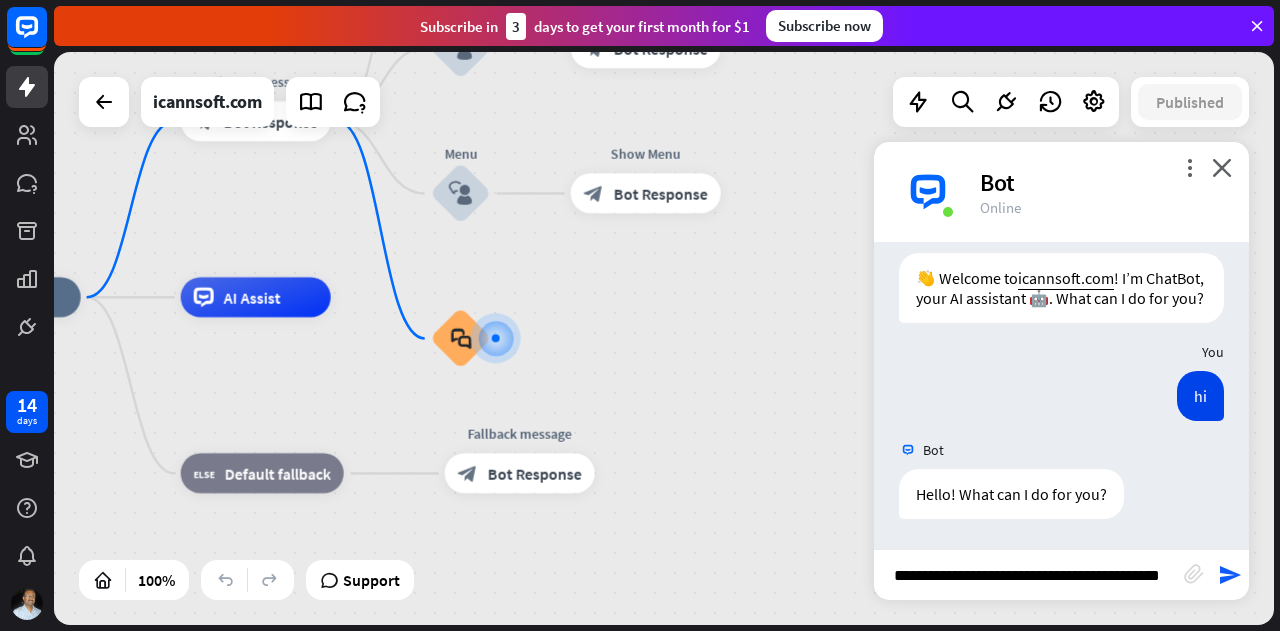 type on "**********" 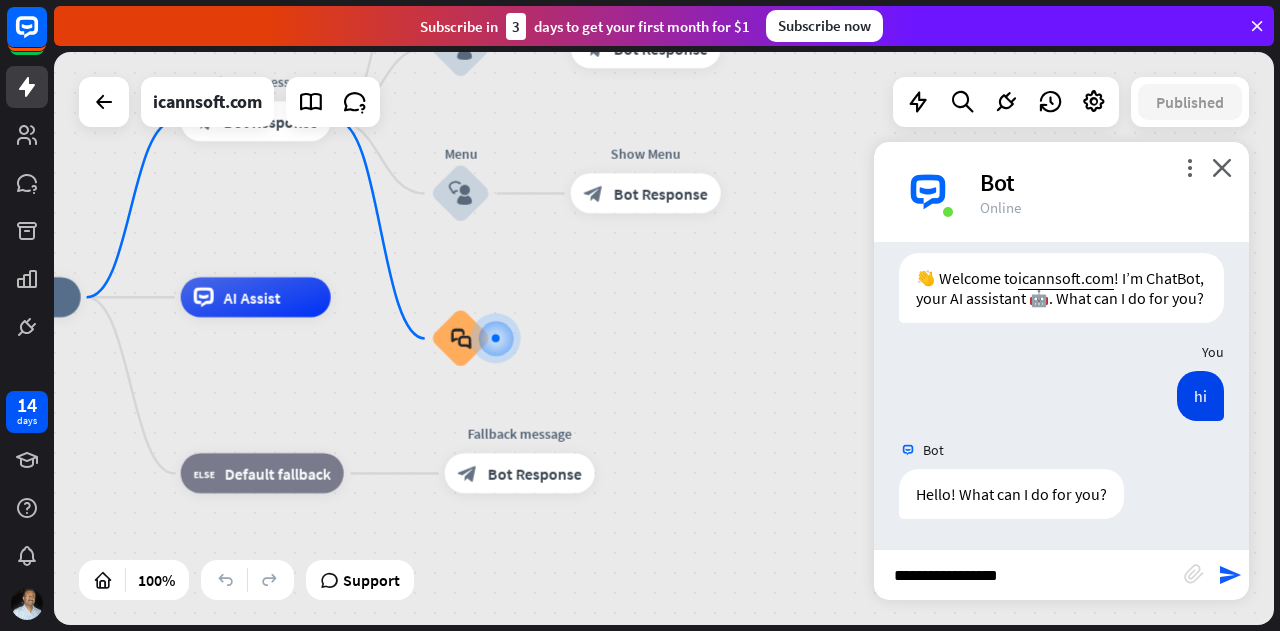 scroll, scrollTop: 0, scrollLeft: 0, axis: both 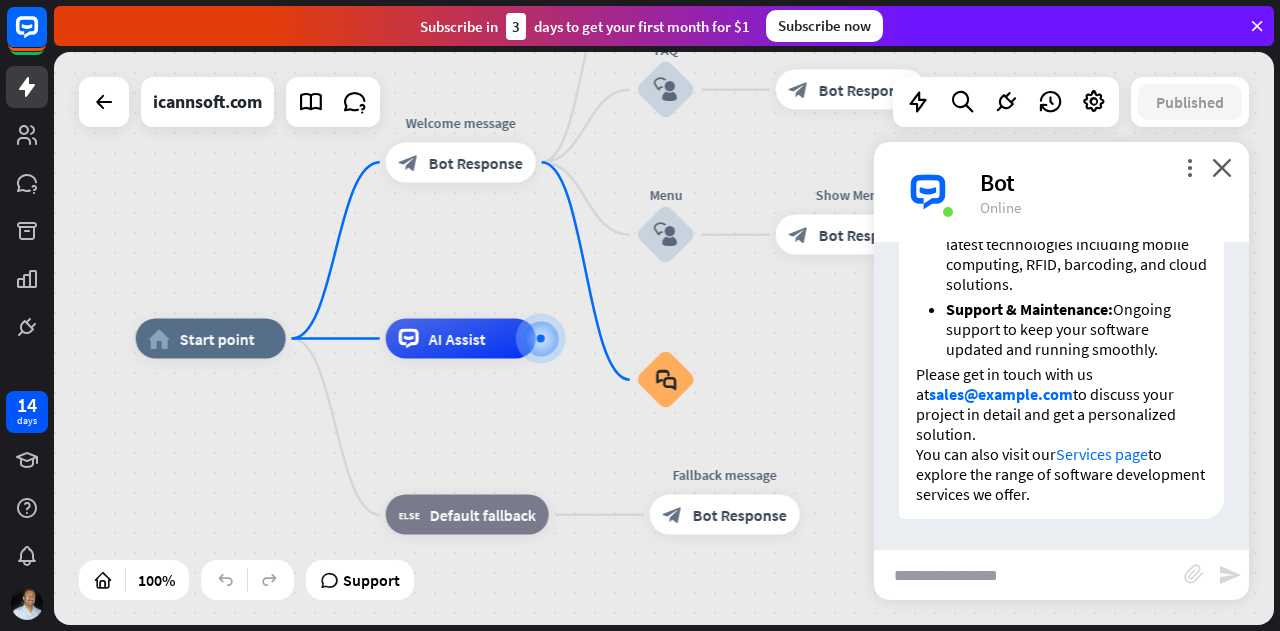 click at bounding box center [1029, 575] 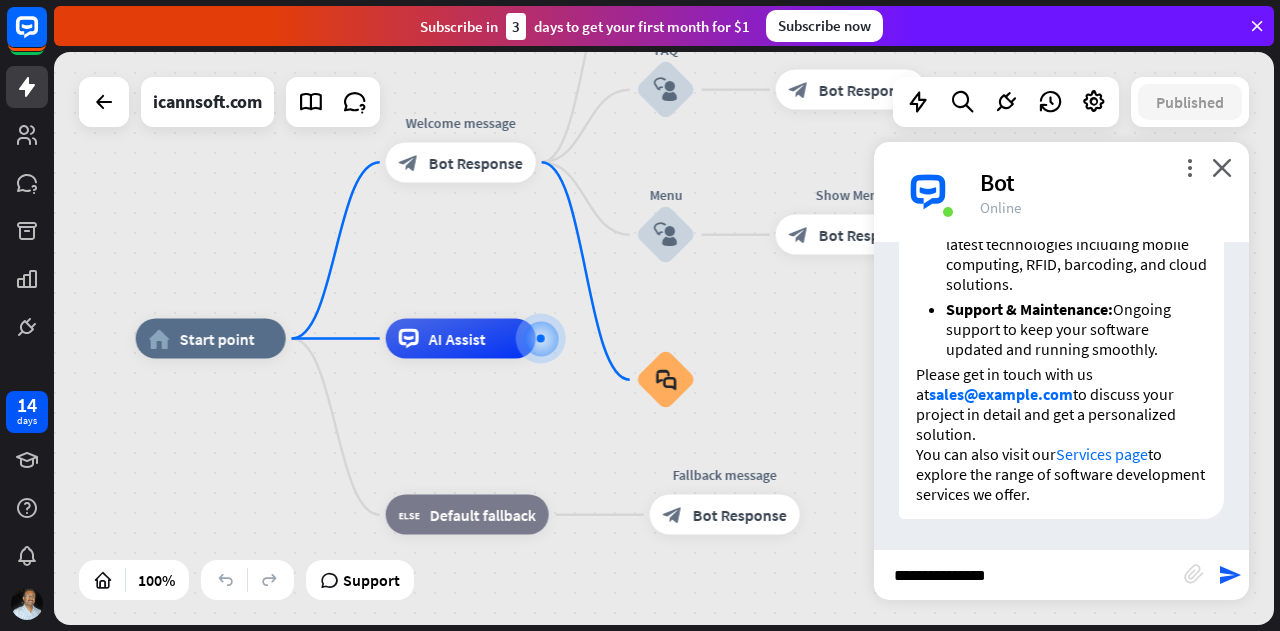 type on "**********" 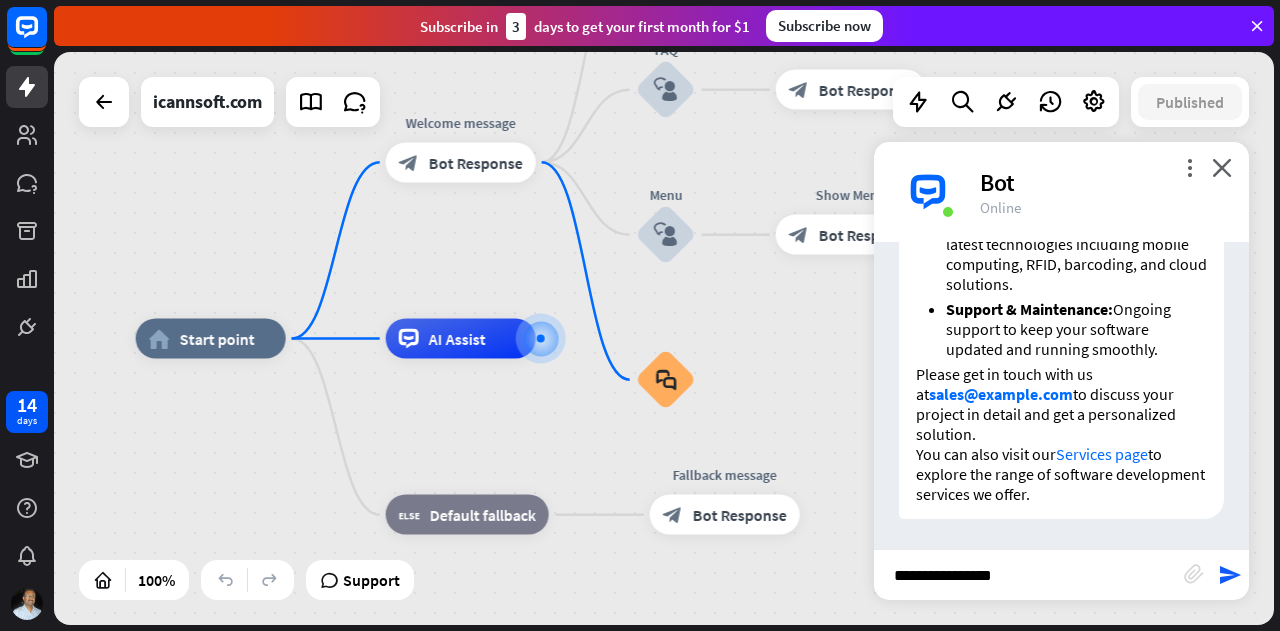 type 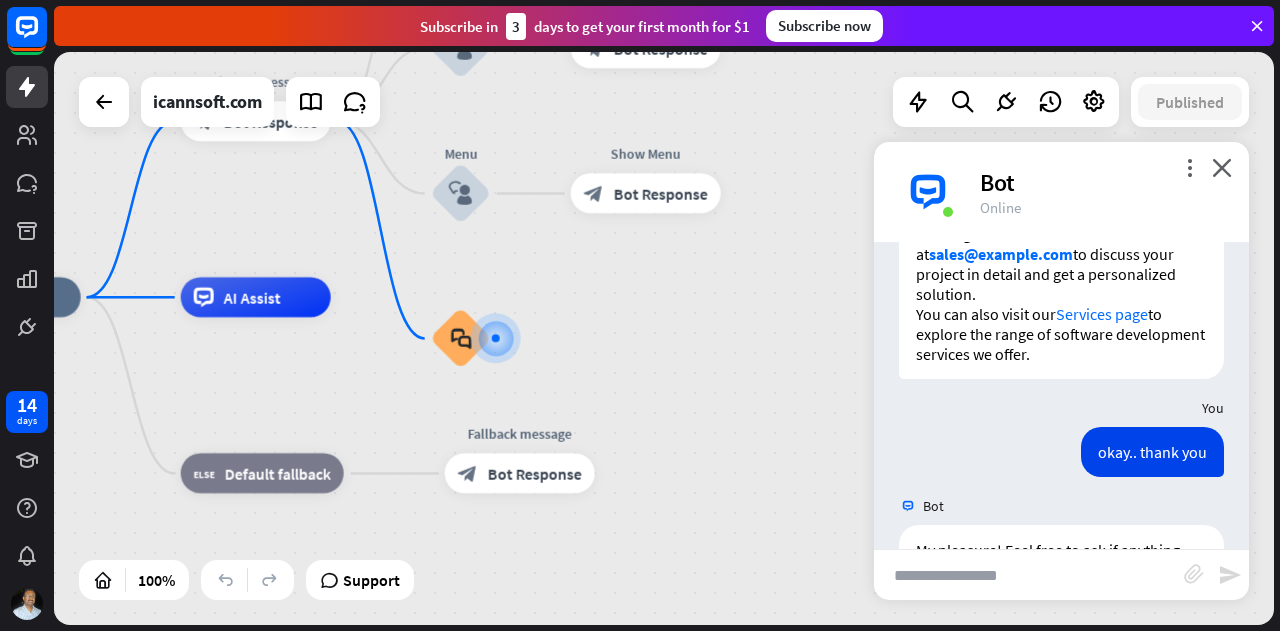 scroll, scrollTop: 992, scrollLeft: 0, axis: vertical 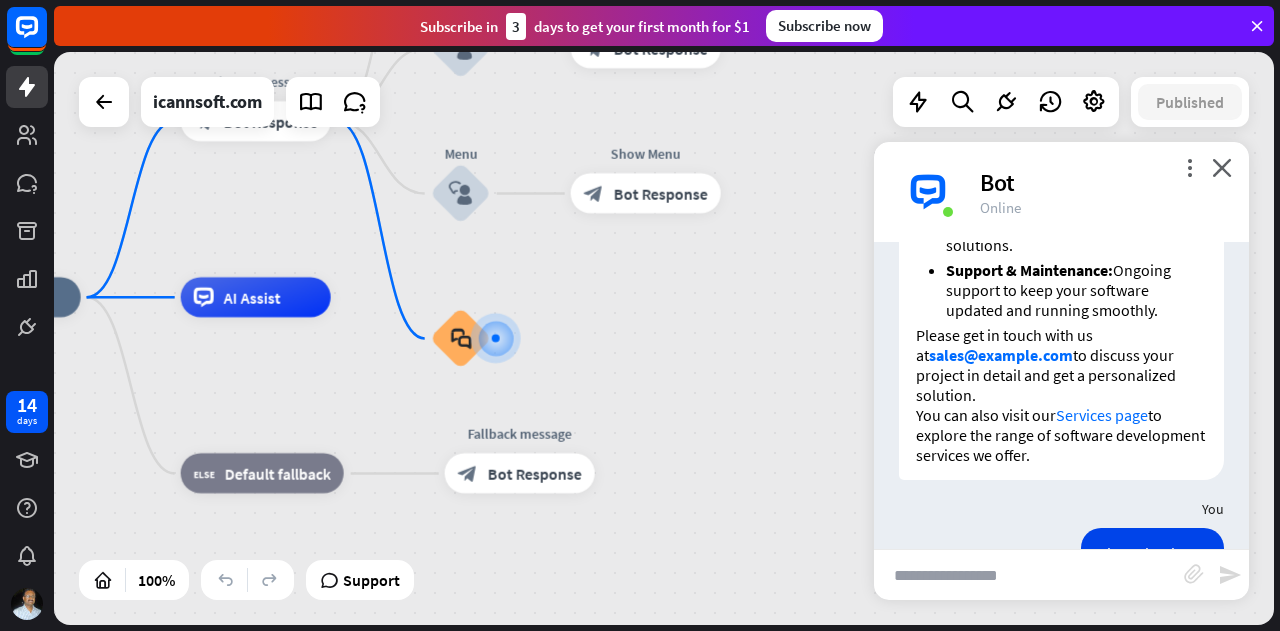 click on "Services page" at bounding box center (1102, 415) 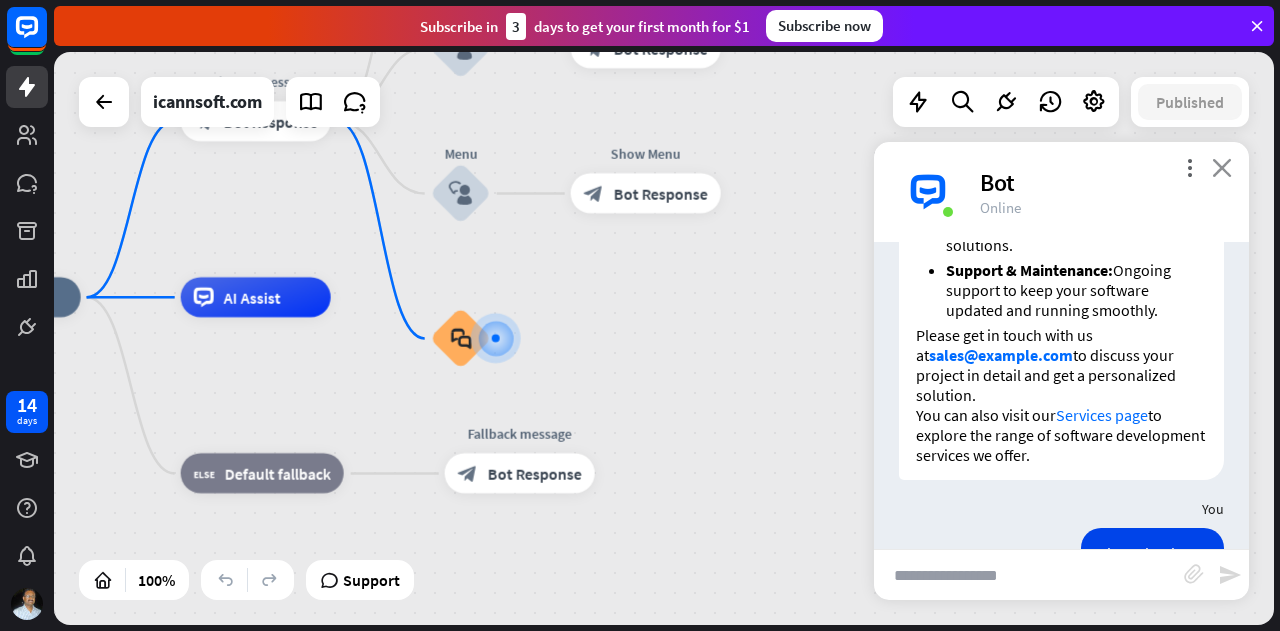 click on "close" at bounding box center [1222, 167] 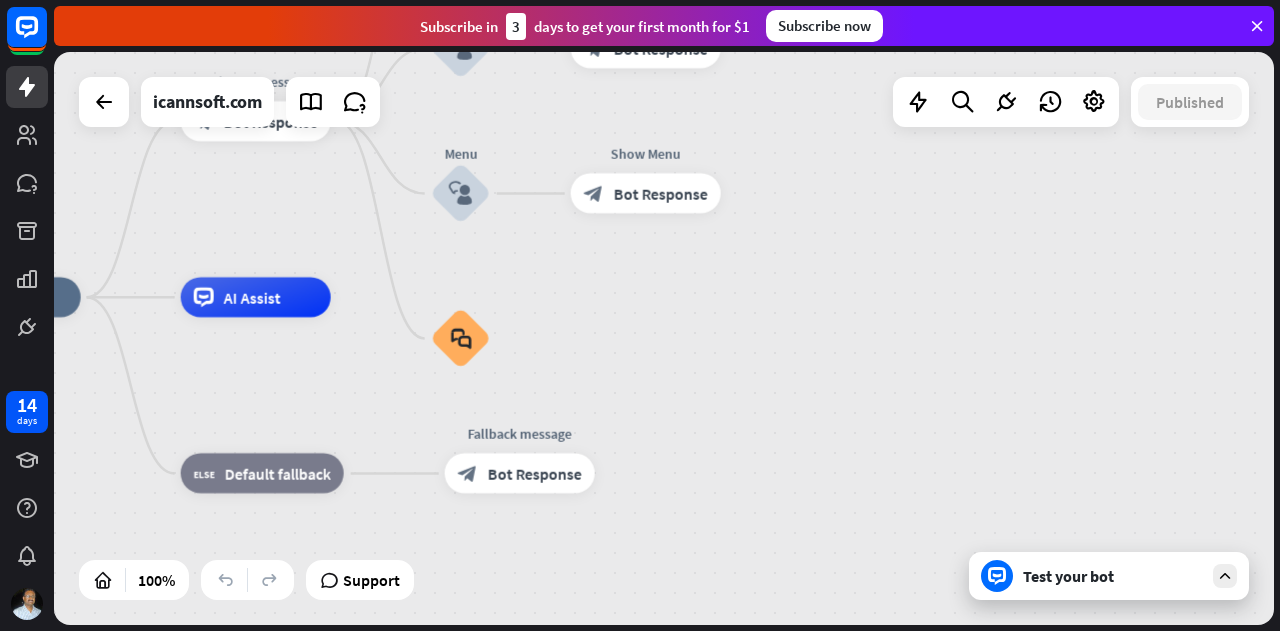 click on "home_2   Start point                 Welcome message   block_bot_response   Bot Response                 Back to Menu   block_user_input                 Was it helpful?   block_bot_response   Bot Response                 Yes   block_user_input                 Thank you!   block_bot_response   Bot Response                 No   block_user_input                 Back to Menu   block_goto   Go to step                 FAQ   block_user_input                   block_bot_response   Bot Response                 Menu   block_user_input                 Show Menu   block_bot_response   Bot Response                   block_faq                     AI Assist                   block_fallback   Default fallback                 Fallback message   block_bot_response   Bot Response" at bounding box center (541, 583) 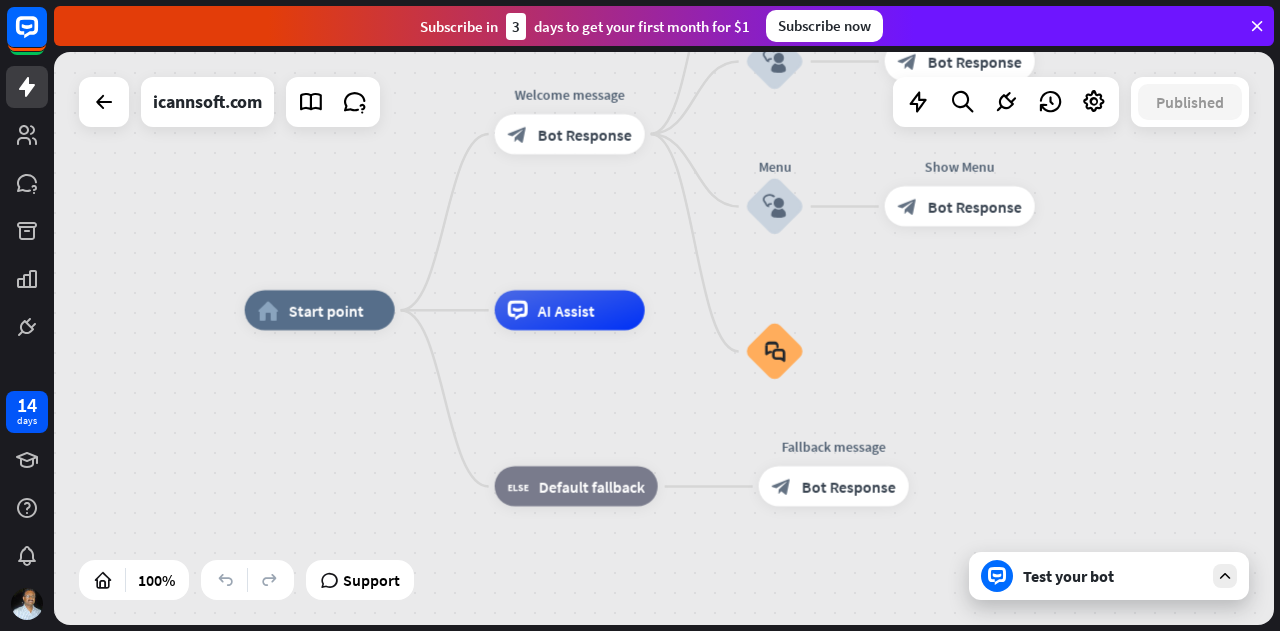 drag, startPoint x: 687, startPoint y: 314, endPoint x: 1001, endPoint y: 327, distance: 314.26898 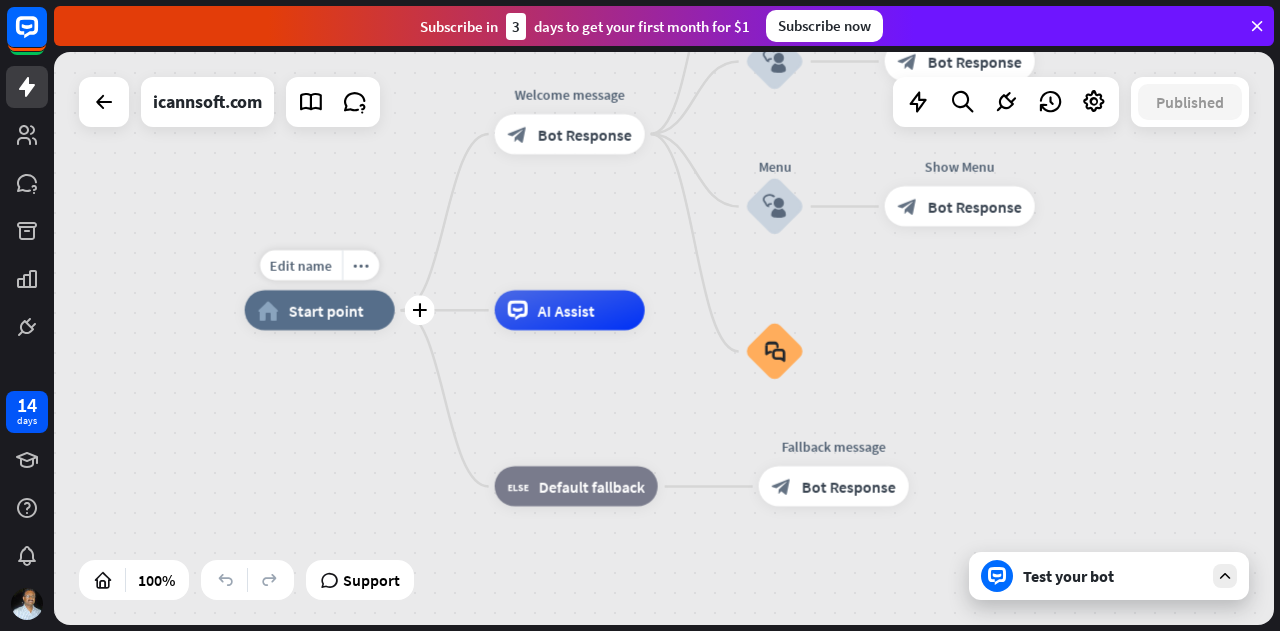 click on "Start point" at bounding box center (326, 310) 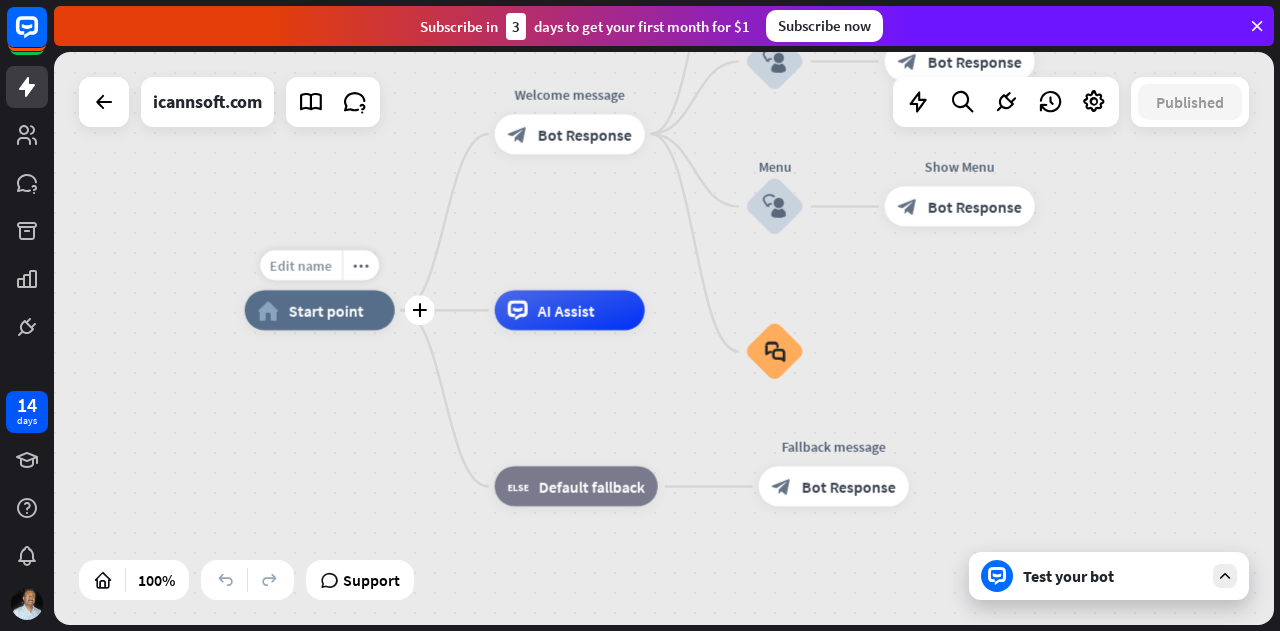 click on "Edit name" at bounding box center (301, 265) 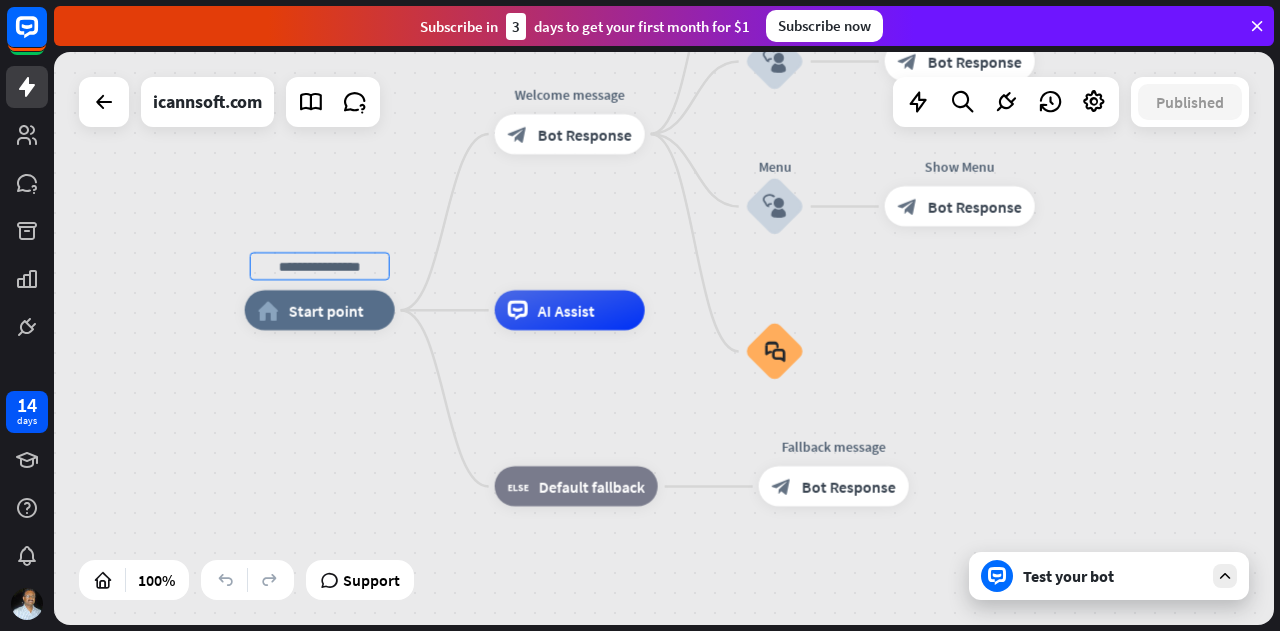 click on "home_2   Start point                 Welcome message   block_bot_response   Bot Response                 Back to Menu   block_user_input                 Was it helpful?   block_bot_response   Bot Response                 Yes   block_user_input                 Thank you!   block_bot_response   Bot Response                 No   block_user_input                 Back to Menu   block_goto   Go to step                 FAQ   block_user_input                   block_bot_response   Bot Response                 Menu   block_user_input                 Show Menu   block_bot_response   Bot Response                   block_faq                     AI Assist                   block_fallback   Default fallback                 Fallback message   block_bot_response   Bot Response" at bounding box center (855, 596) 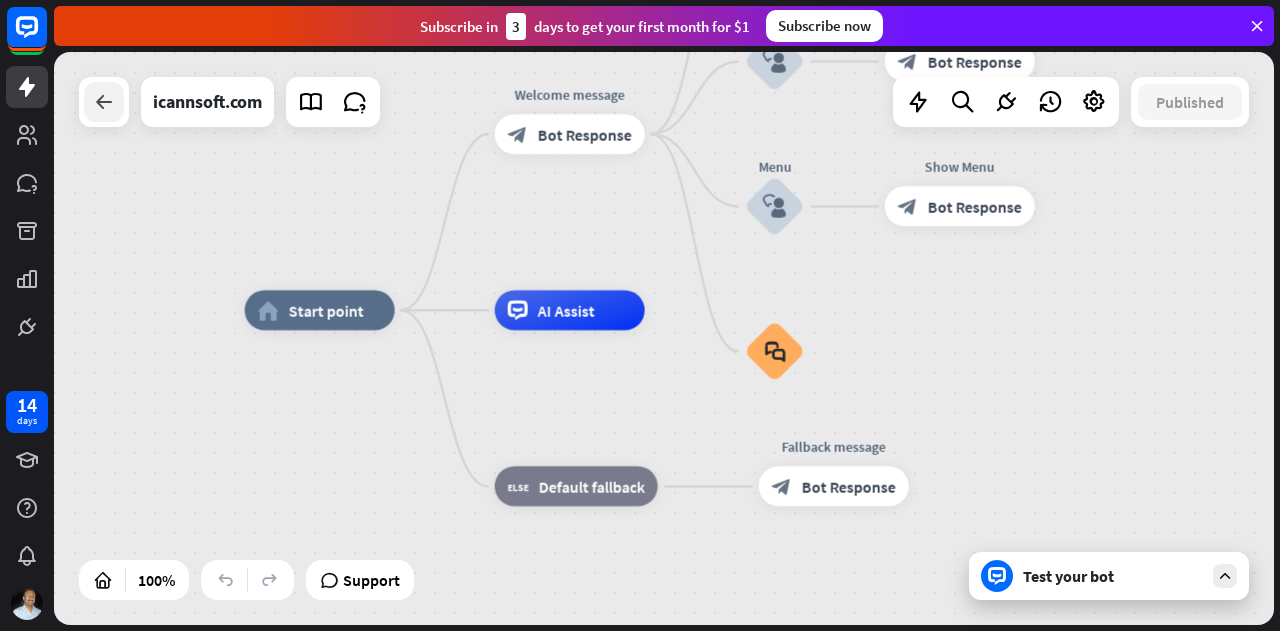 click at bounding box center (104, 102) 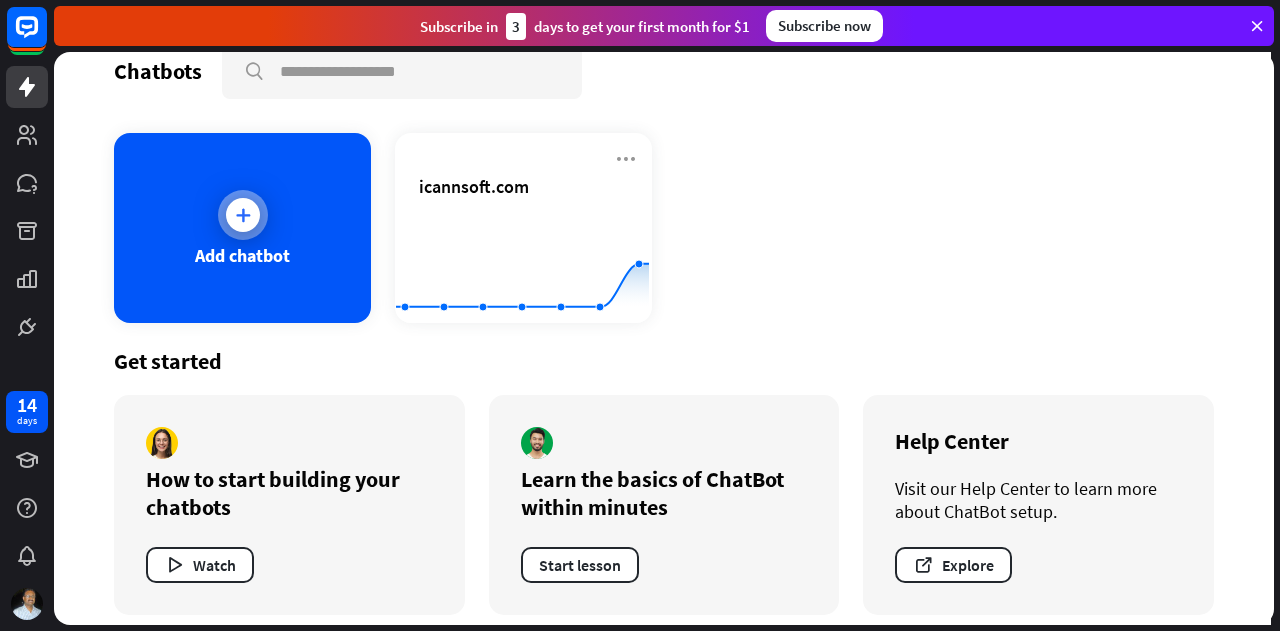 scroll, scrollTop: 47, scrollLeft: 0, axis: vertical 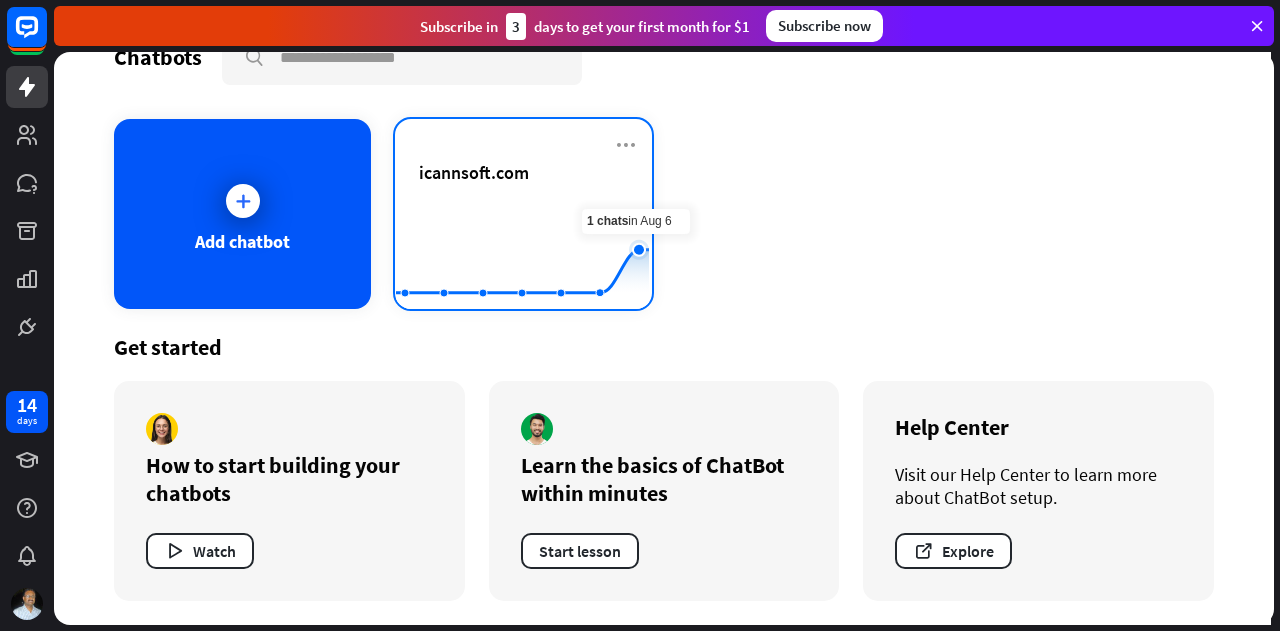 click 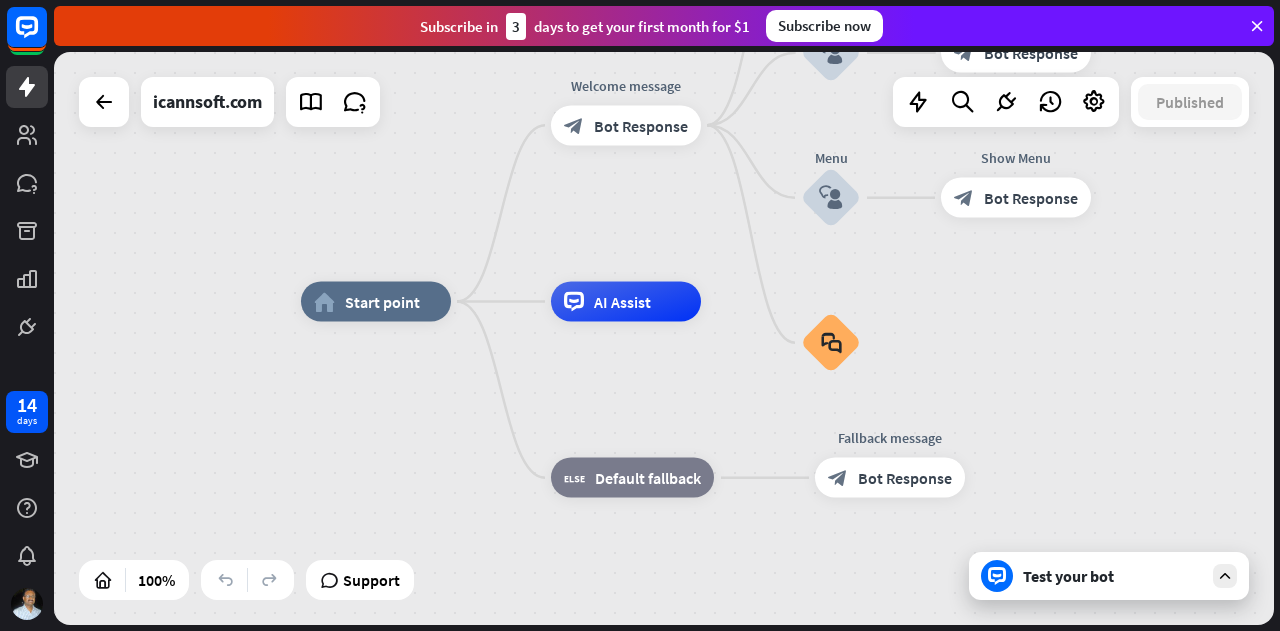 drag, startPoint x: 1016, startPoint y: 341, endPoint x: 1019, endPoint y: 304, distance: 37.12142 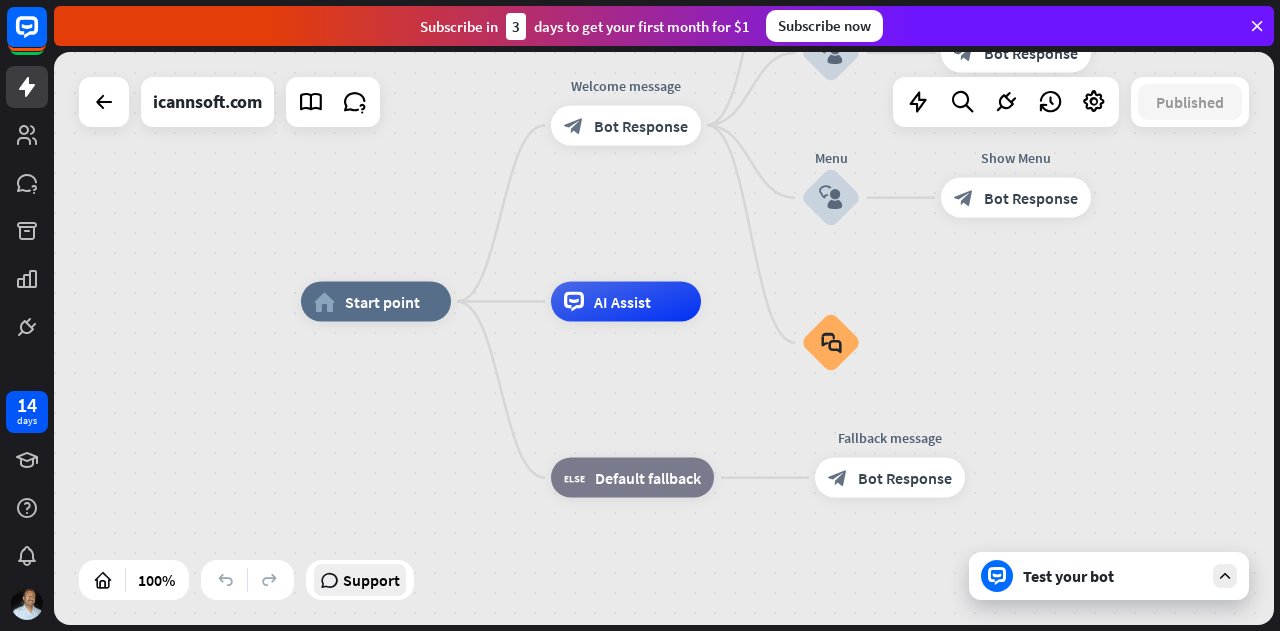 click on "Support" at bounding box center [371, 580] 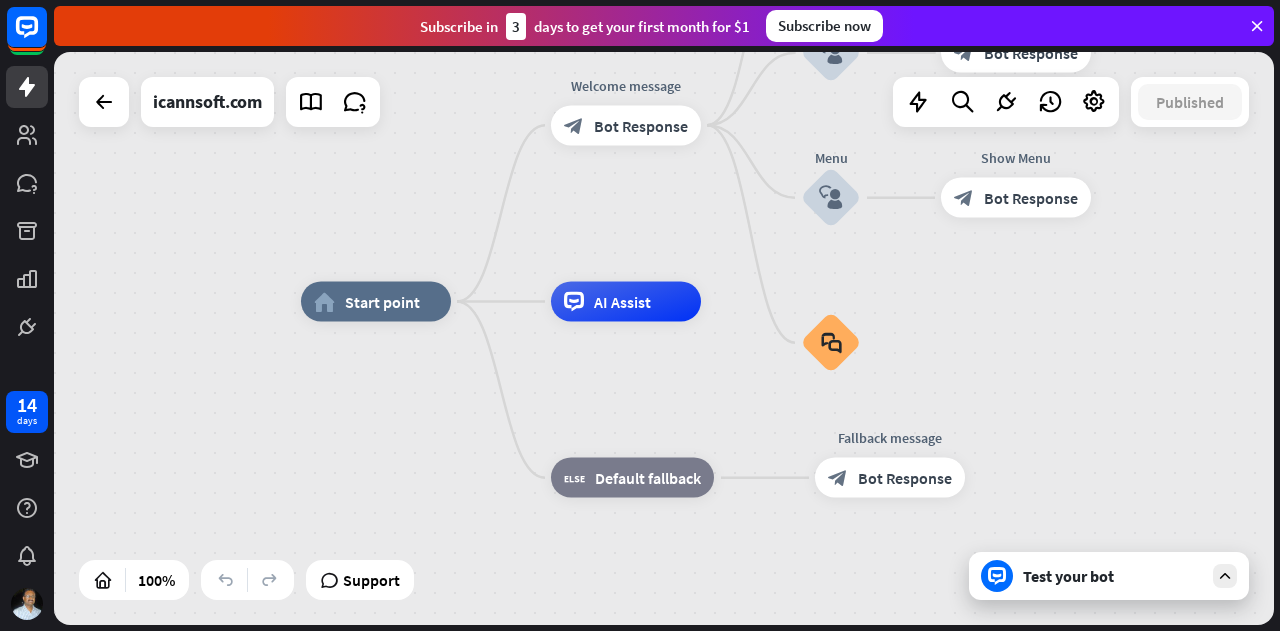 click at bounding box center (1225, 576) 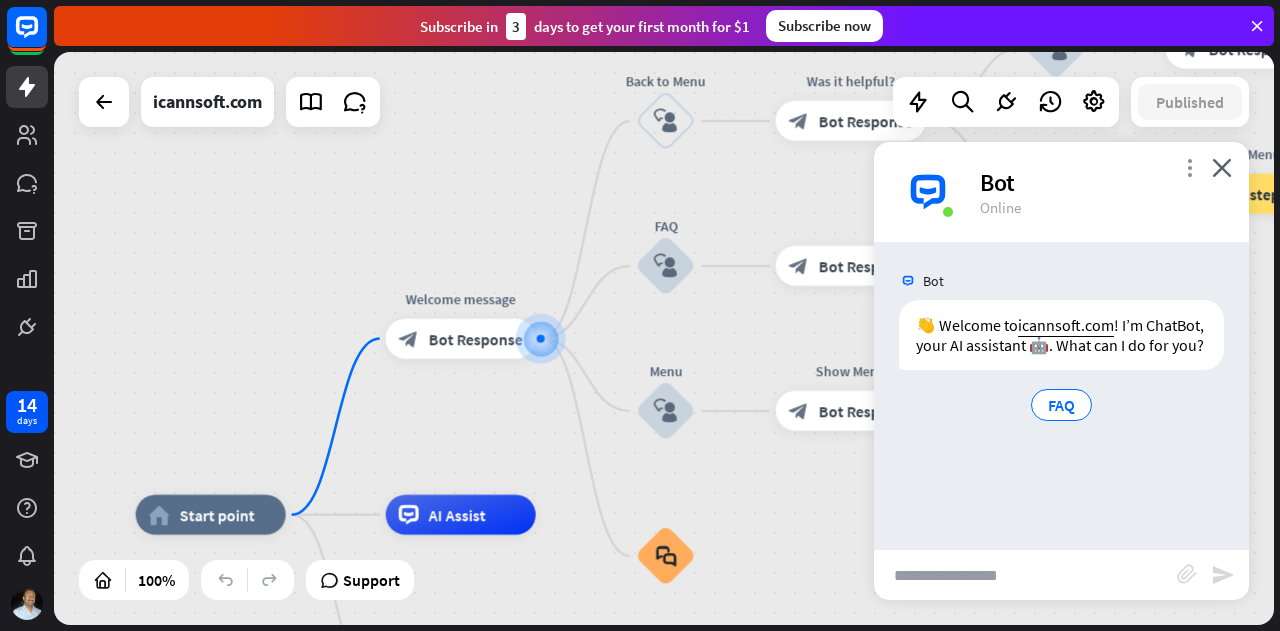 click on "more_vert" at bounding box center (1189, 167) 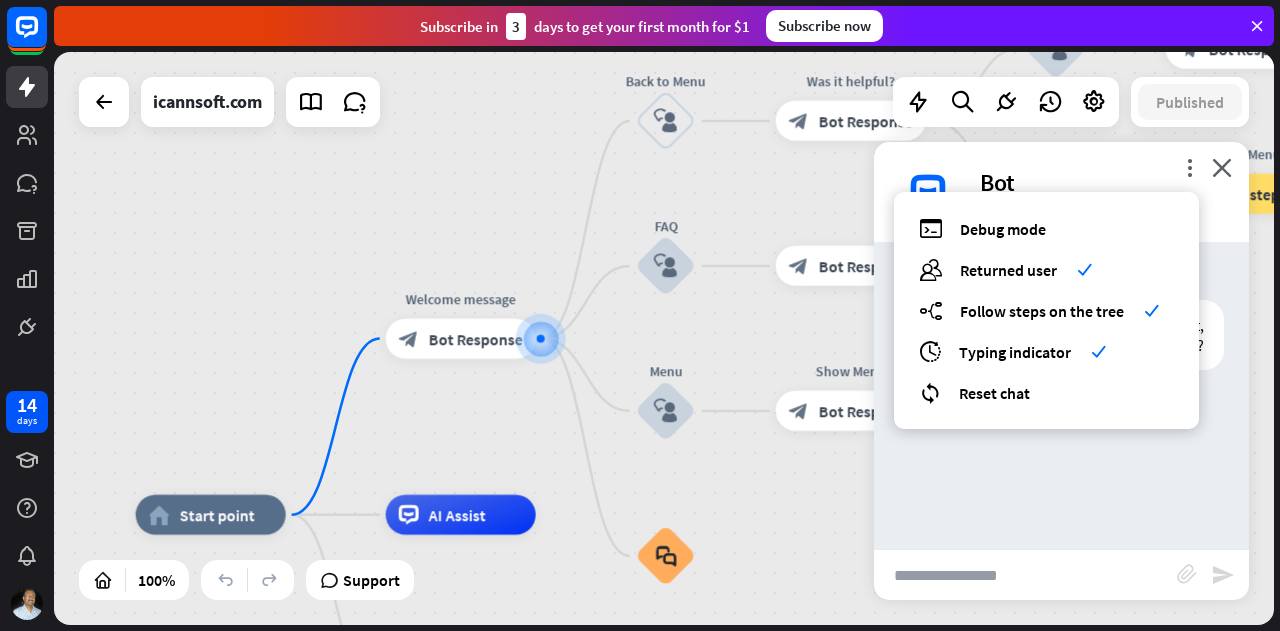 click on "Bot
👋 Welcome to  icannsoft.com ! I’m ChatBot, your AI assistant 🤖. What can I do for you?   FAQ
Today [TIME]
Show JSON" at bounding box center (1061, 395) 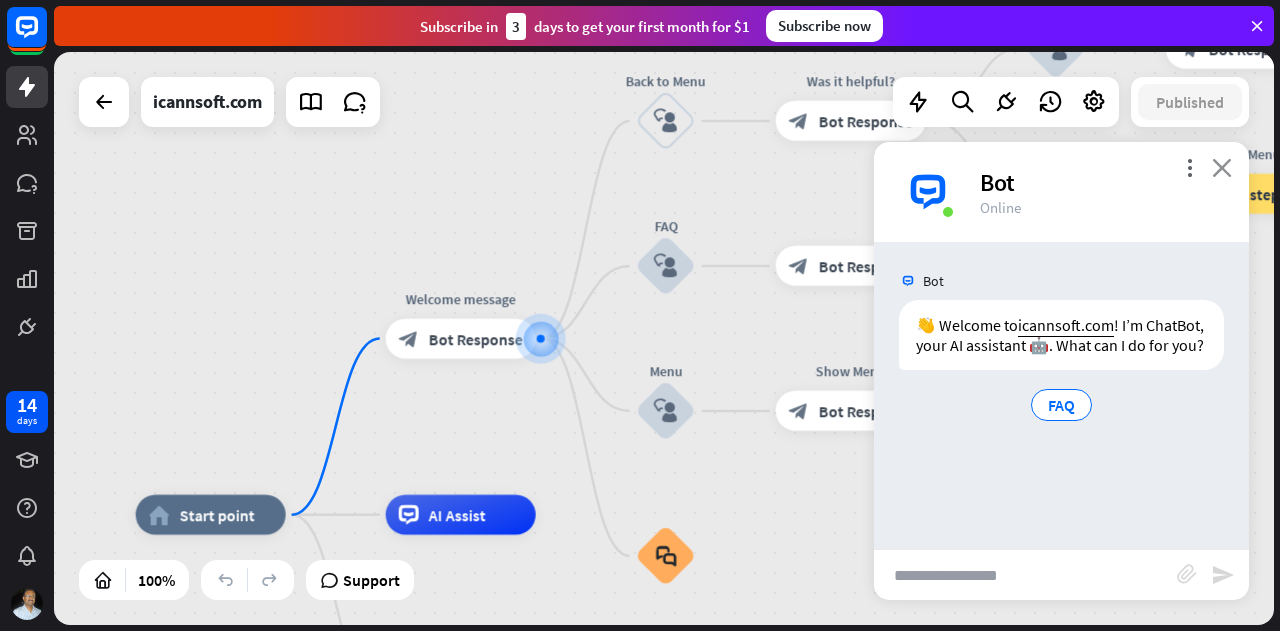 click on "close" at bounding box center [1222, 167] 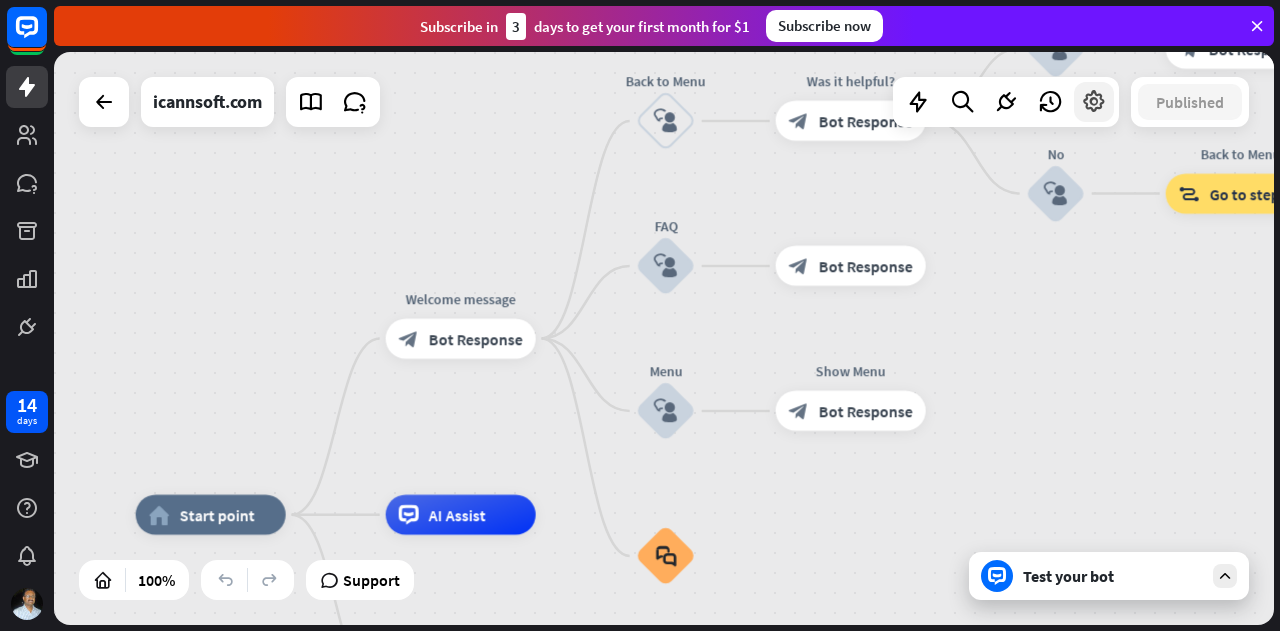 click at bounding box center (1094, 102) 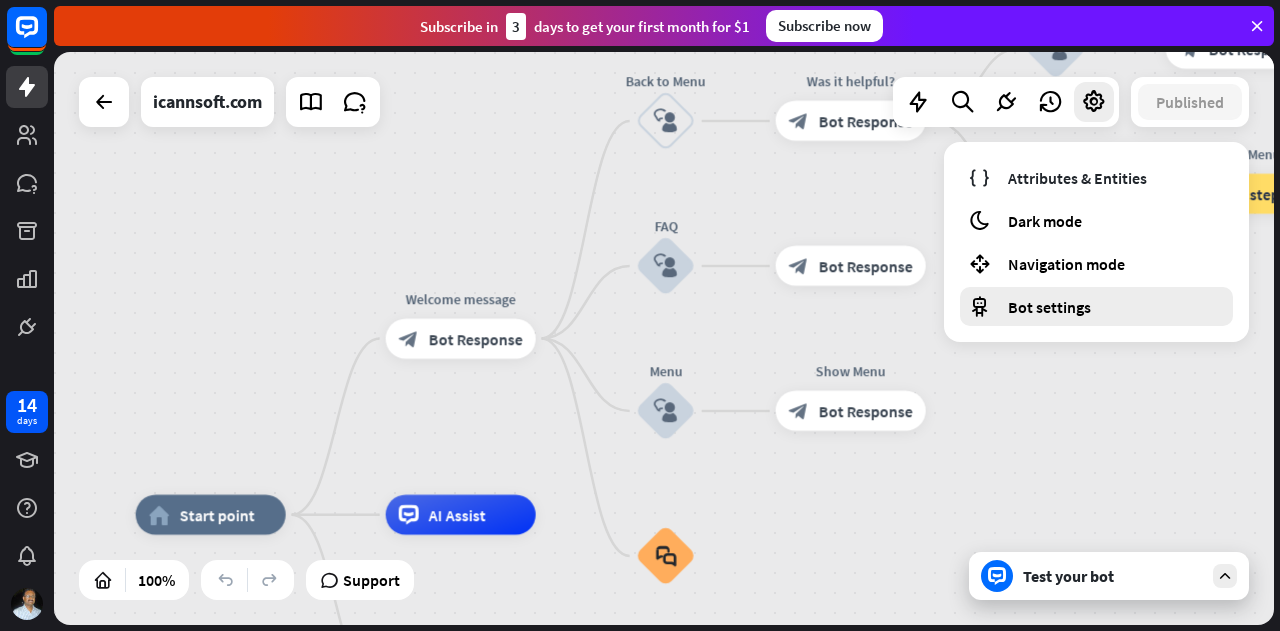 click on "Bot settings" at bounding box center (1049, 307) 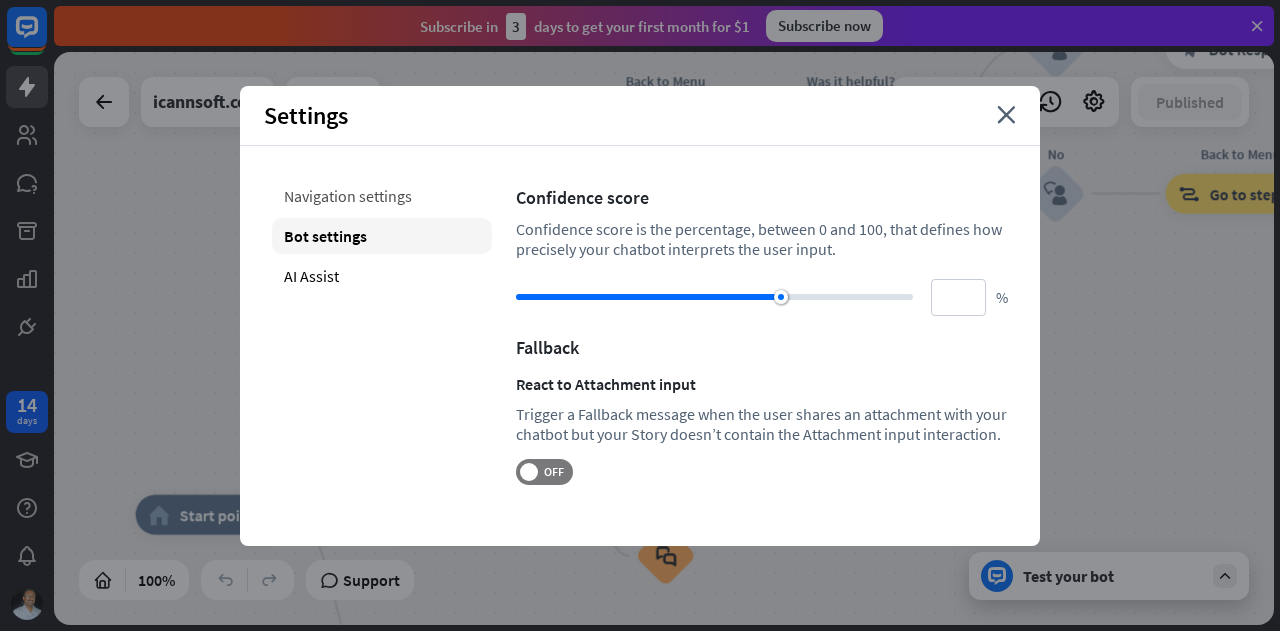 click on "Navigation settings" at bounding box center (382, 196) 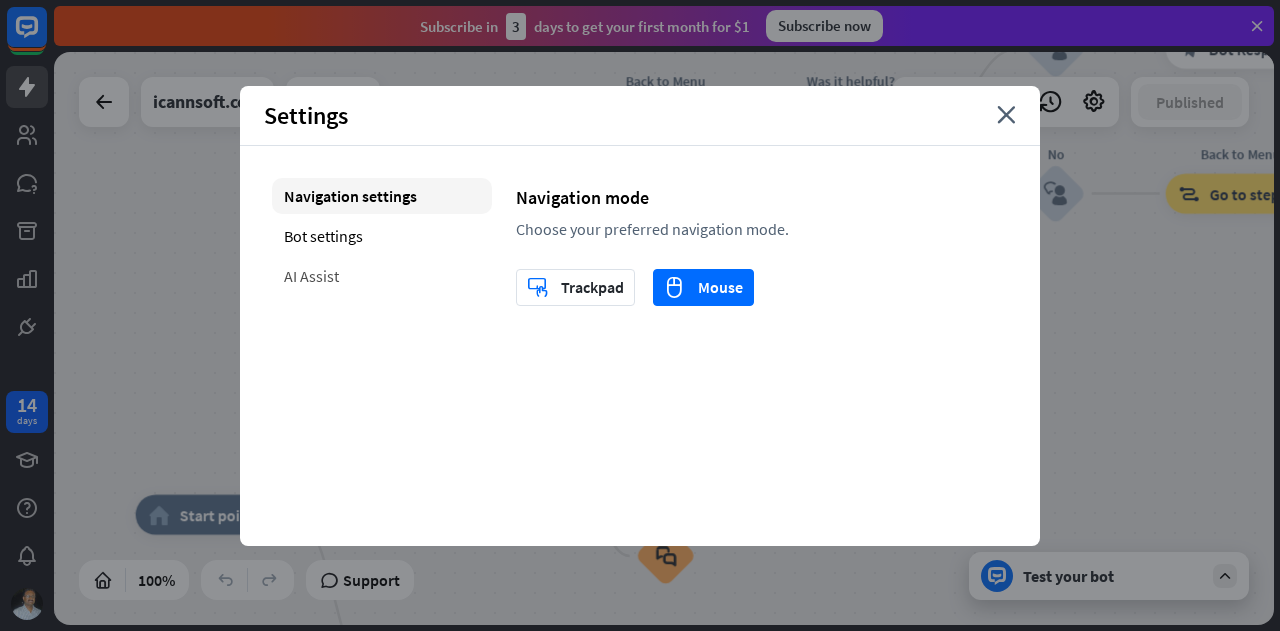 click on "AI Assist" at bounding box center (382, 276) 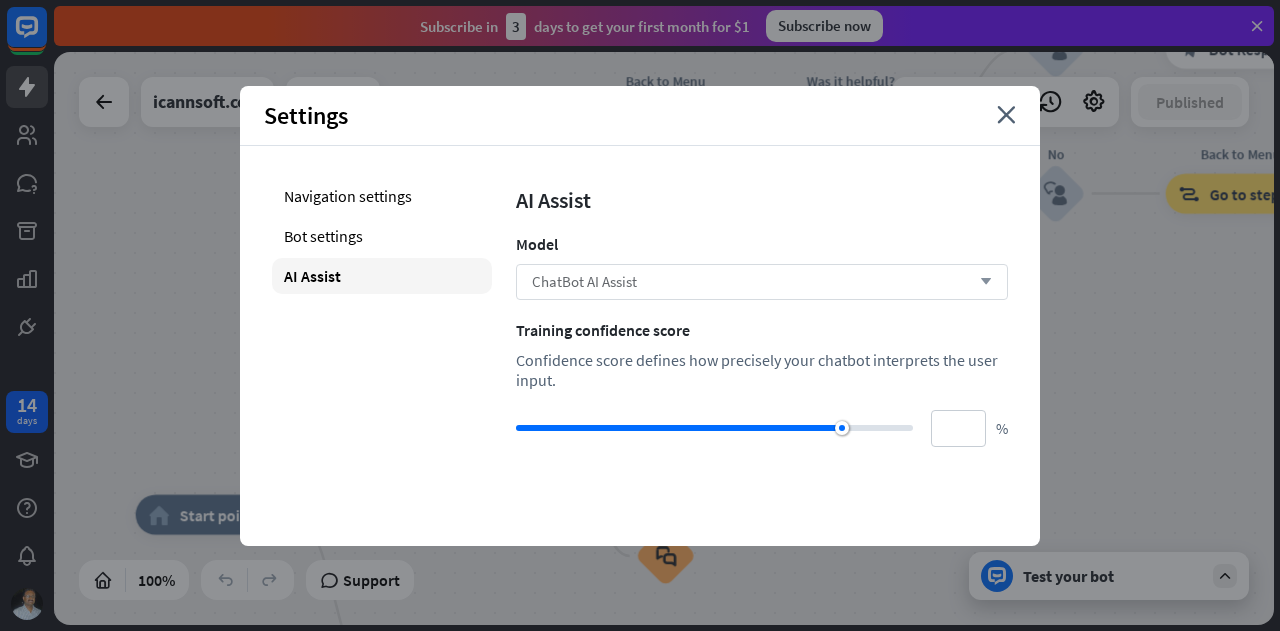 click on "ChatBot AI Assist
arrow_down" at bounding box center [762, 282] 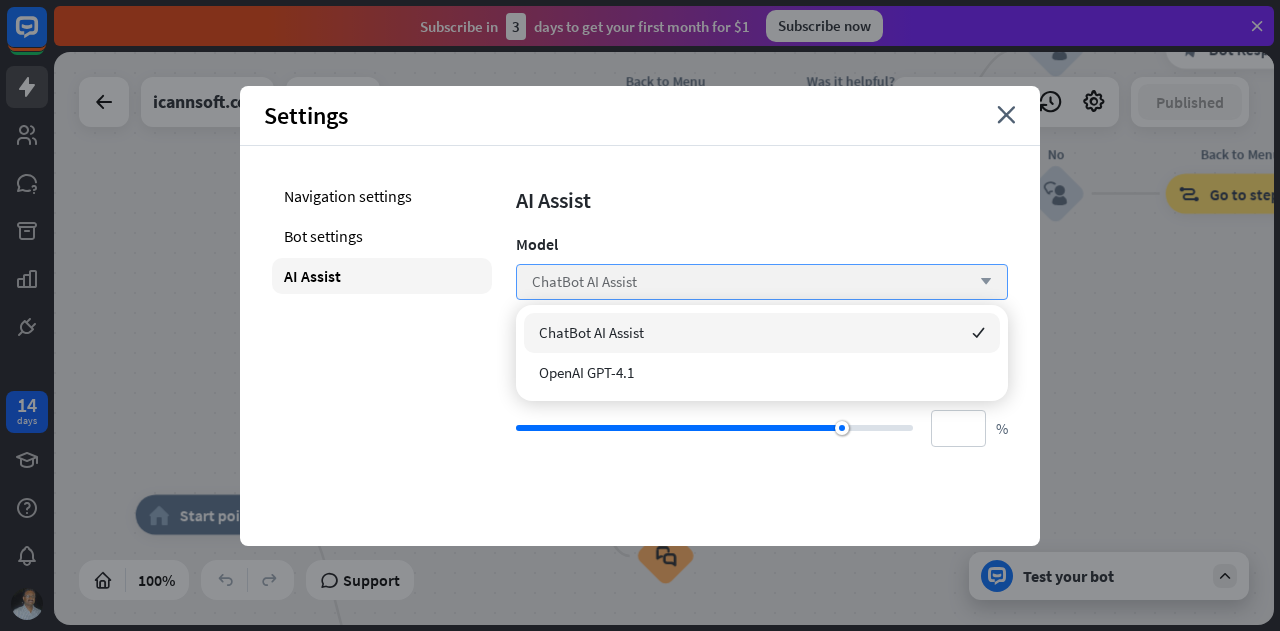 click on "ChatBot AI Assist
arrow_down" at bounding box center [762, 282] 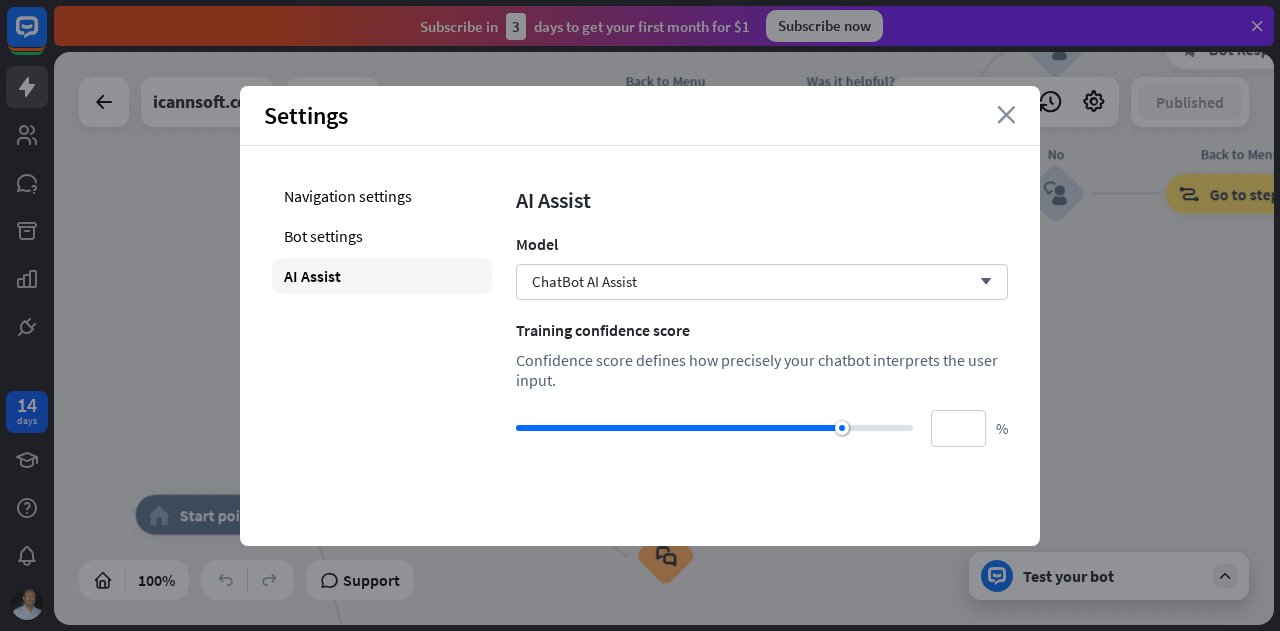 click on "close" at bounding box center [1006, 115] 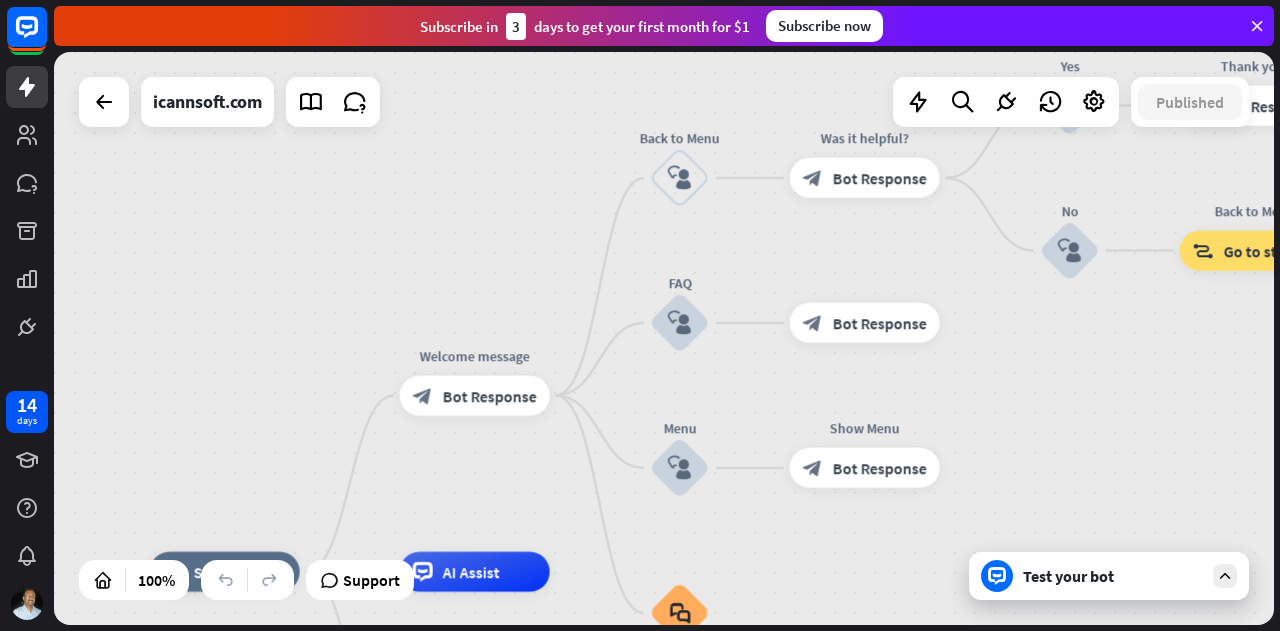 drag, startPoint x: 442, startPoint y: 163, endPoint x: 454, endPoint y: 216, distance: 54.34151 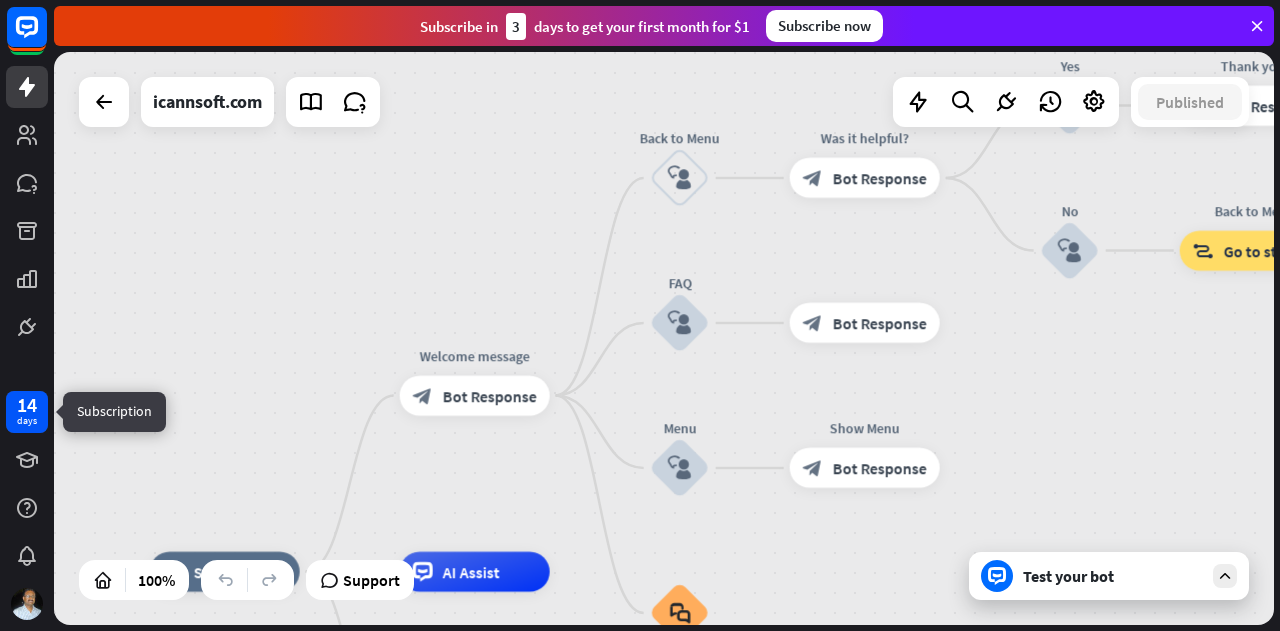 click on "14   days" at bounding box center [27, 412] 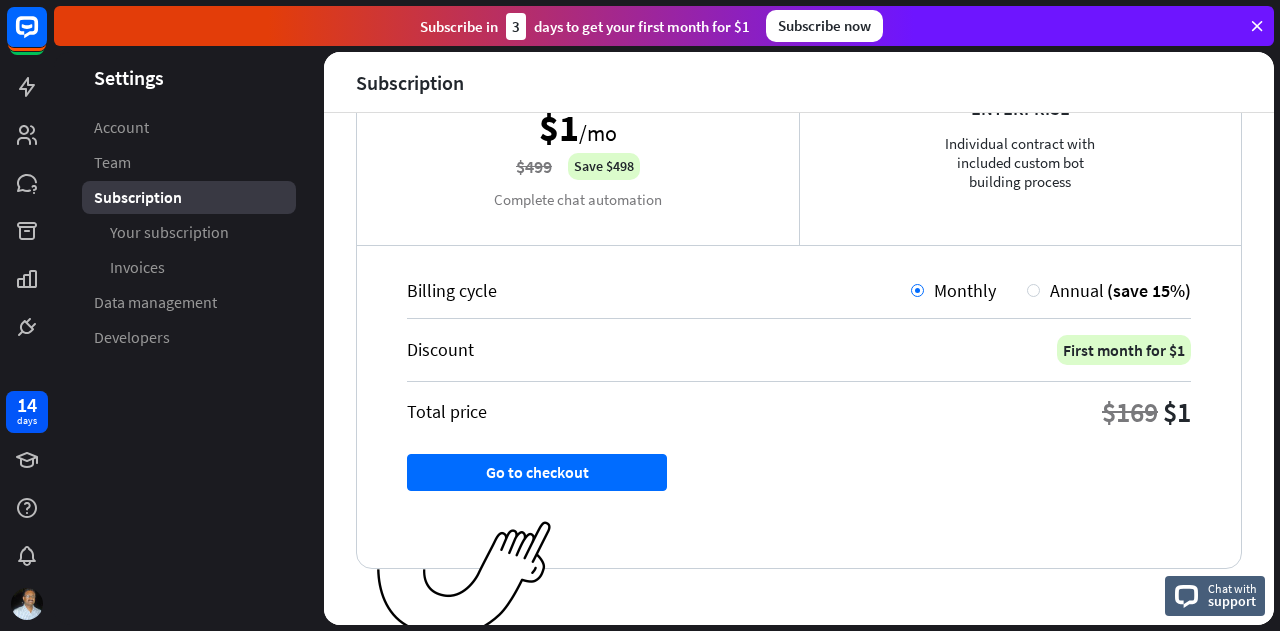 scroll, scrollTop: 0, scrollLeft: 0, axis: both 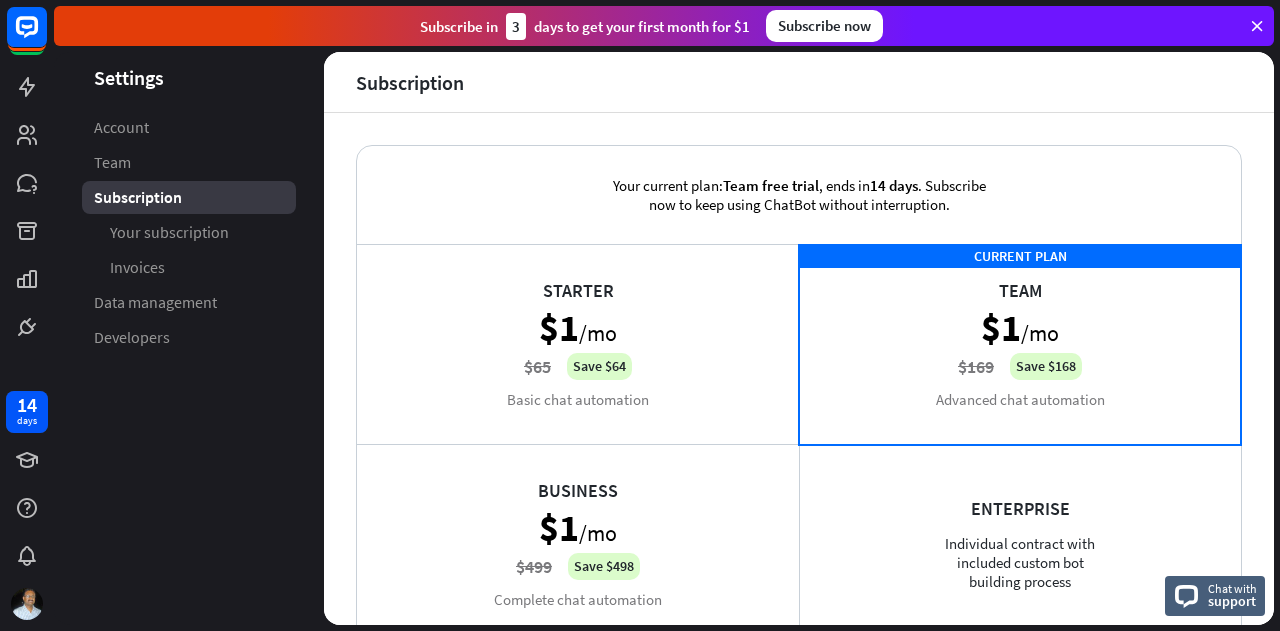 click on "Your current plan:
Team free trial , ends in
14 days .
Subscribe now to keep using ChatBot without interruption.
Starter
$1   /mo   $65   Save $64
Basic chat automation
CURRENT PLAN
Team
$1   /mo   $169   Save $168
Advanced chat automation
Business
$1   /mo   $499   Save $498
Complete chat automation
Enterprise
Individual contract with included custom bot building process
WHAT YOU HAVE:
check
5000 free valid chats/mo
check
5 active chatbots
check
All integrations
check
Data security" at bounding box center [799, 369] 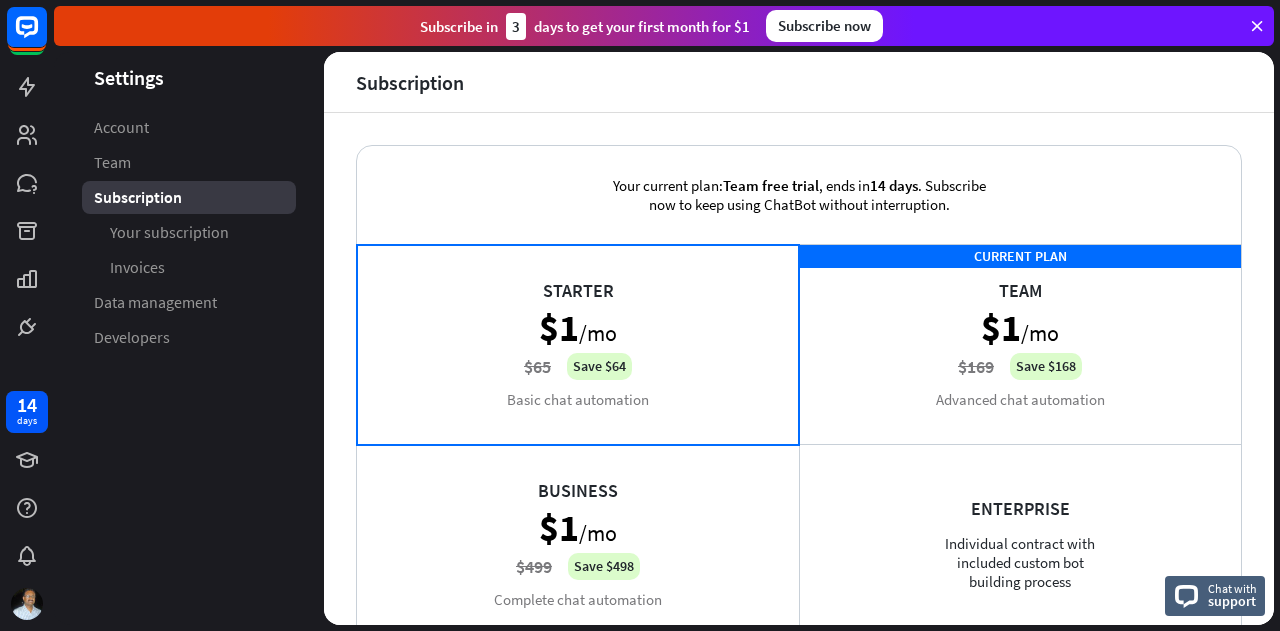 click on "CURRENT PLAN
Team
$1   /mo   $169   Save $168
Advanced chat automation" at bounding box center (1020, 344) 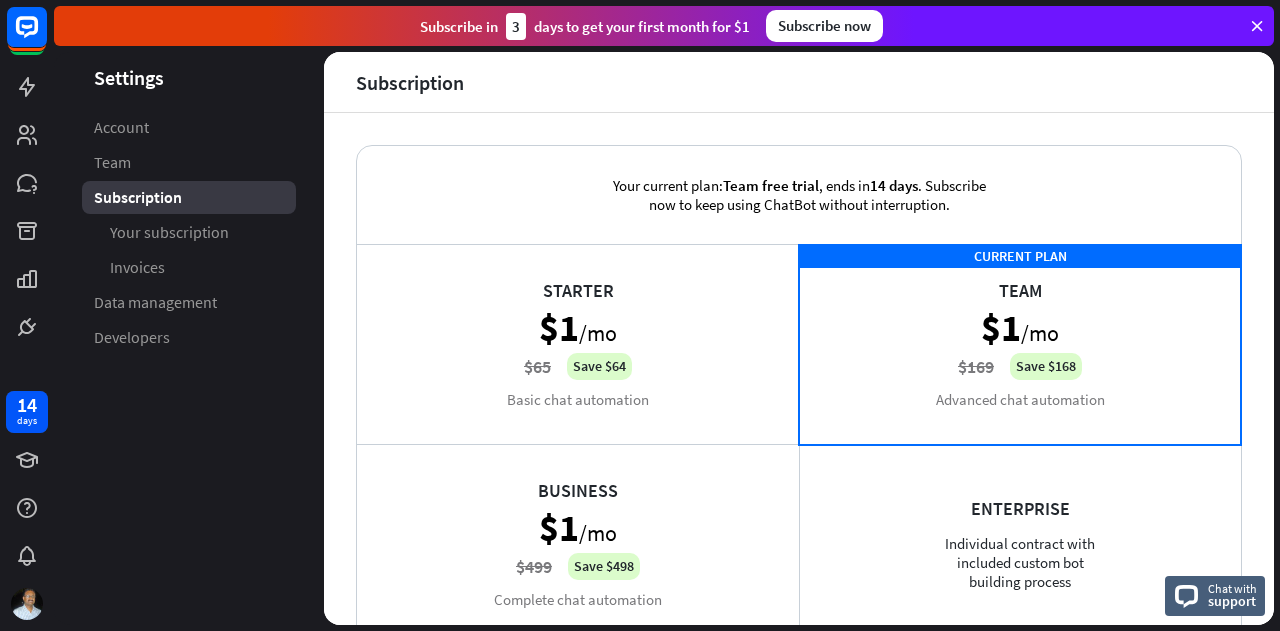 click on "Your current plan:
Team free trial , ends in
14 days .
Subscribe now to keep using ChatBot without interruption." at bounding box center (799, 195) 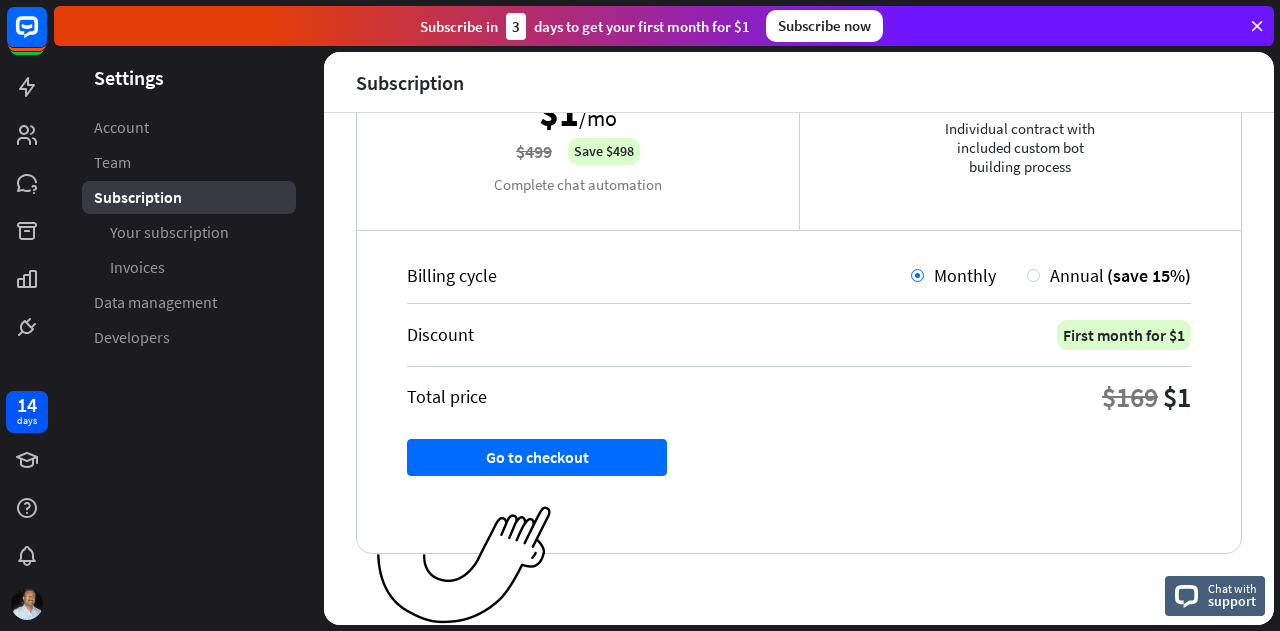 scroll, scrollTop: 417, scrollLeft: 0, axis: vertical 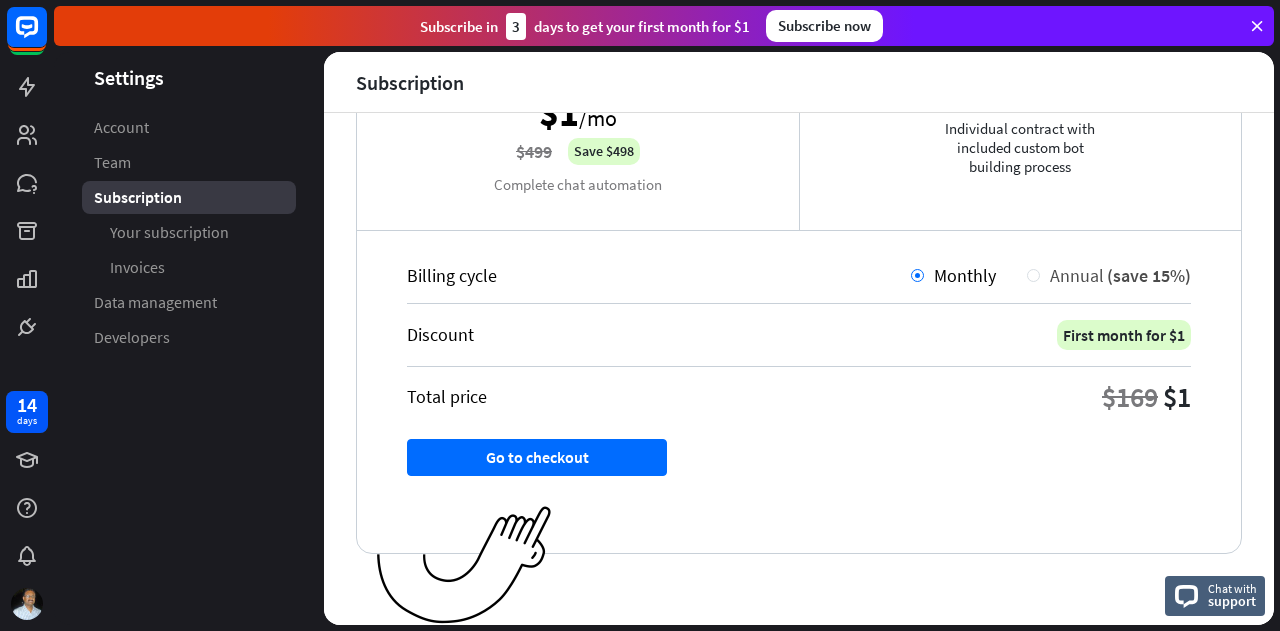 click at bounding box center [1033, 275] 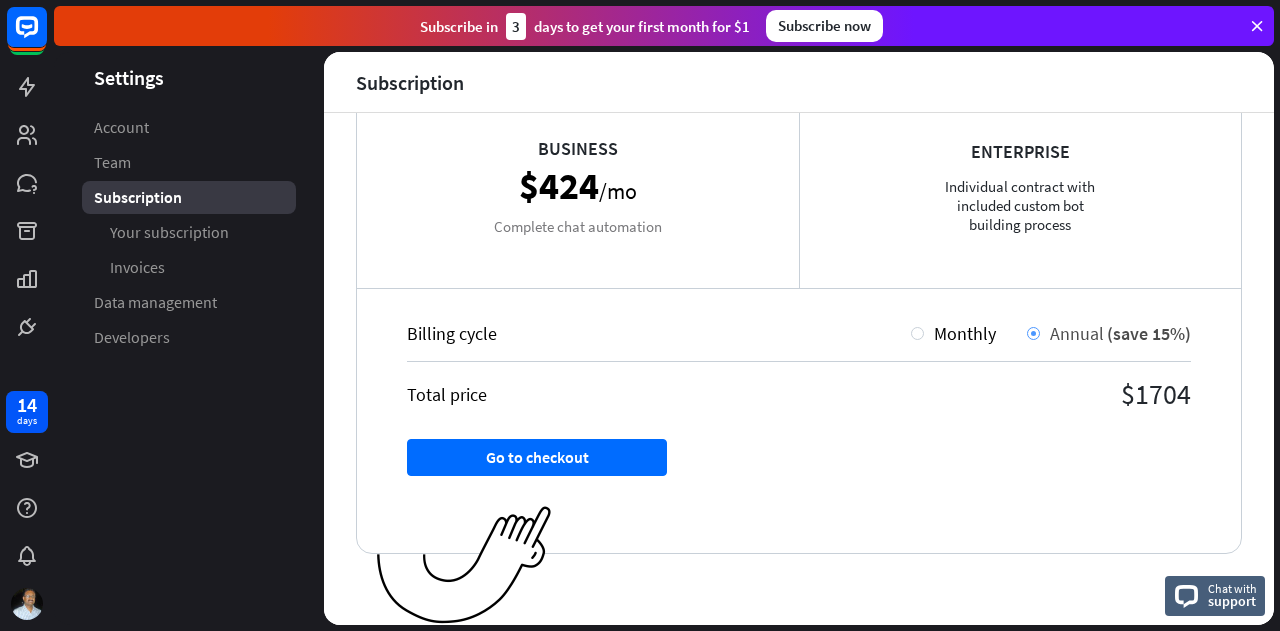 scroll, scrollTop: 359, scrollLeft: 0, axis: vertical 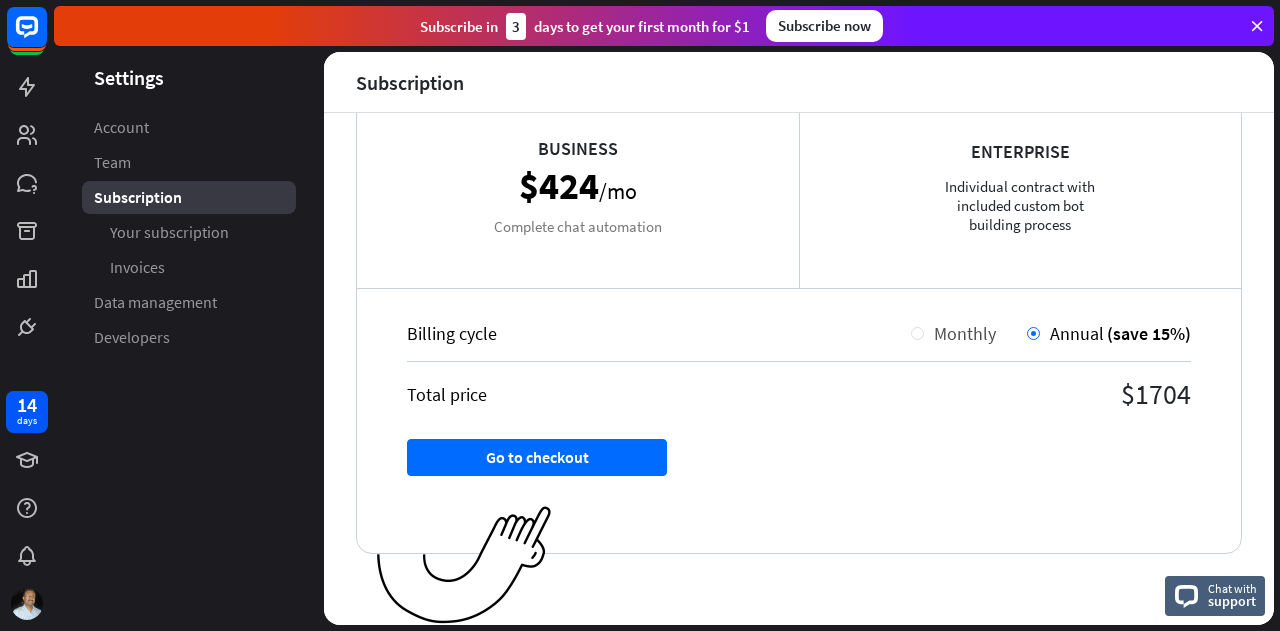 click on "Monthly" at bounding box center [960, 333] 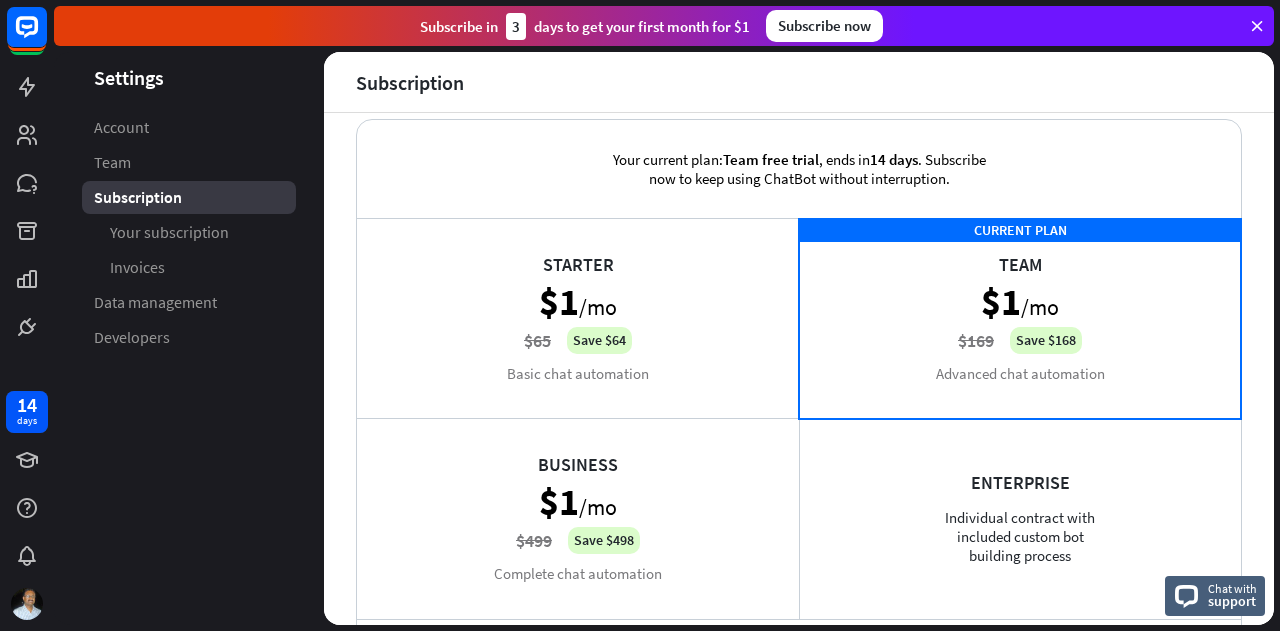 scroll, scrollTop: 0, scrollLeft: 0, axis: both 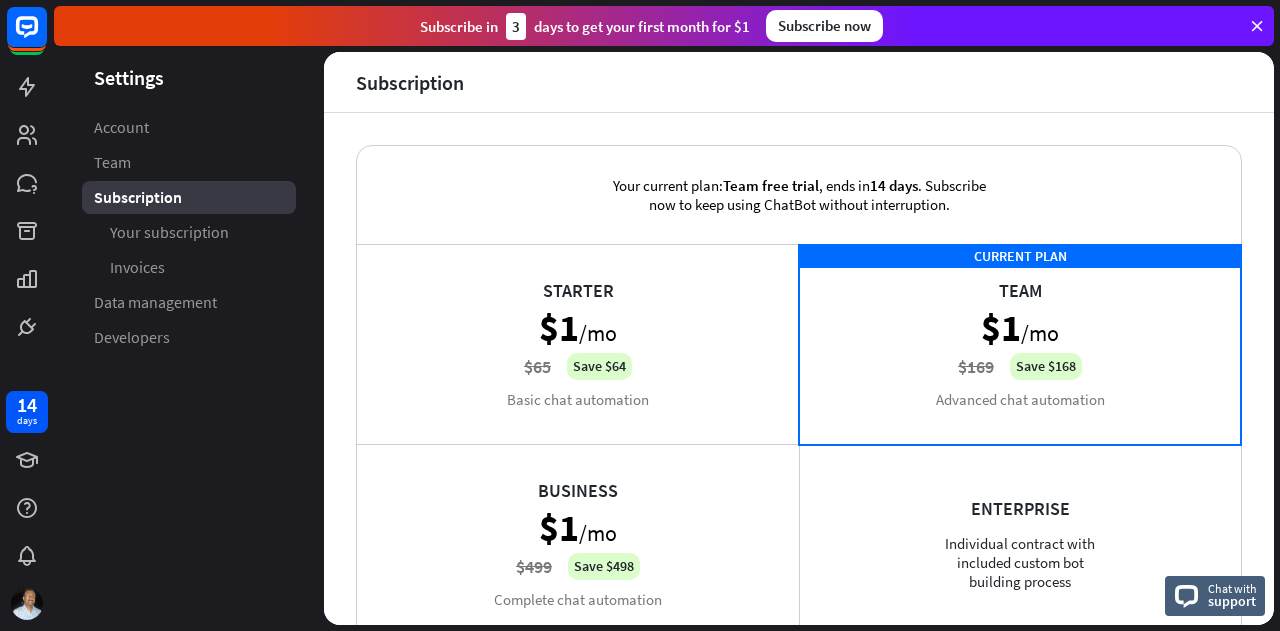 click on "Your current plan:
Team free trial , ends in
14 days .
Subscribe now to keep using ChatBot without interruption." at bounding box center [799, 195] 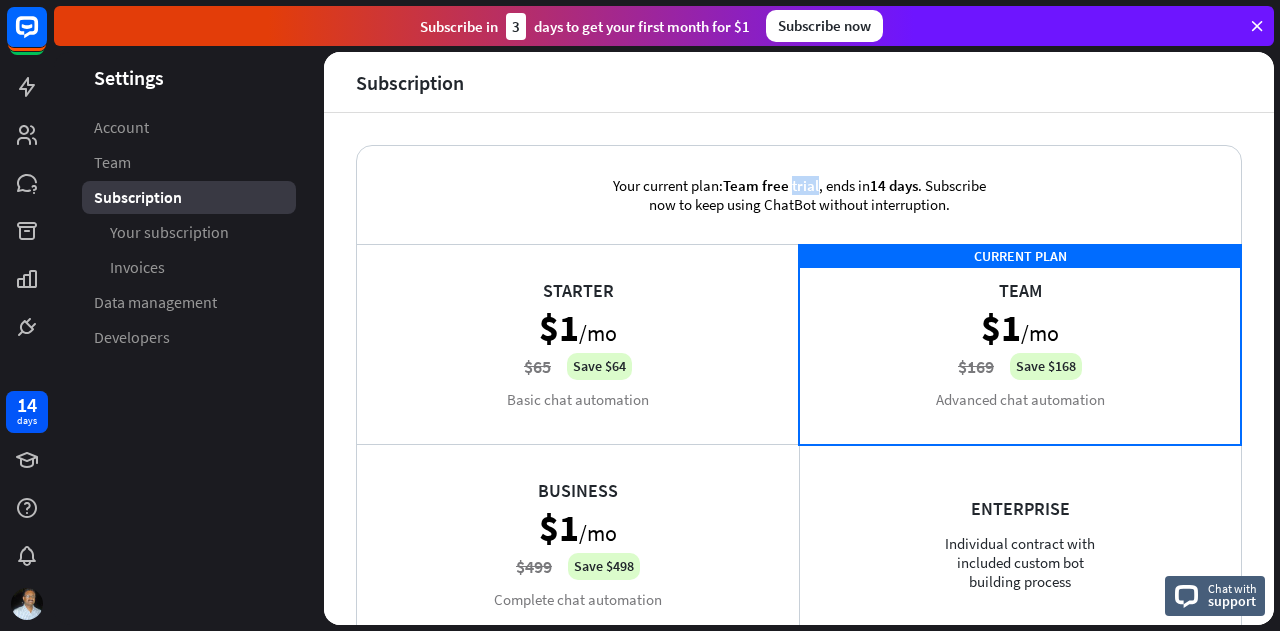 click on "Team free trial" at bounding box center (771, 185) 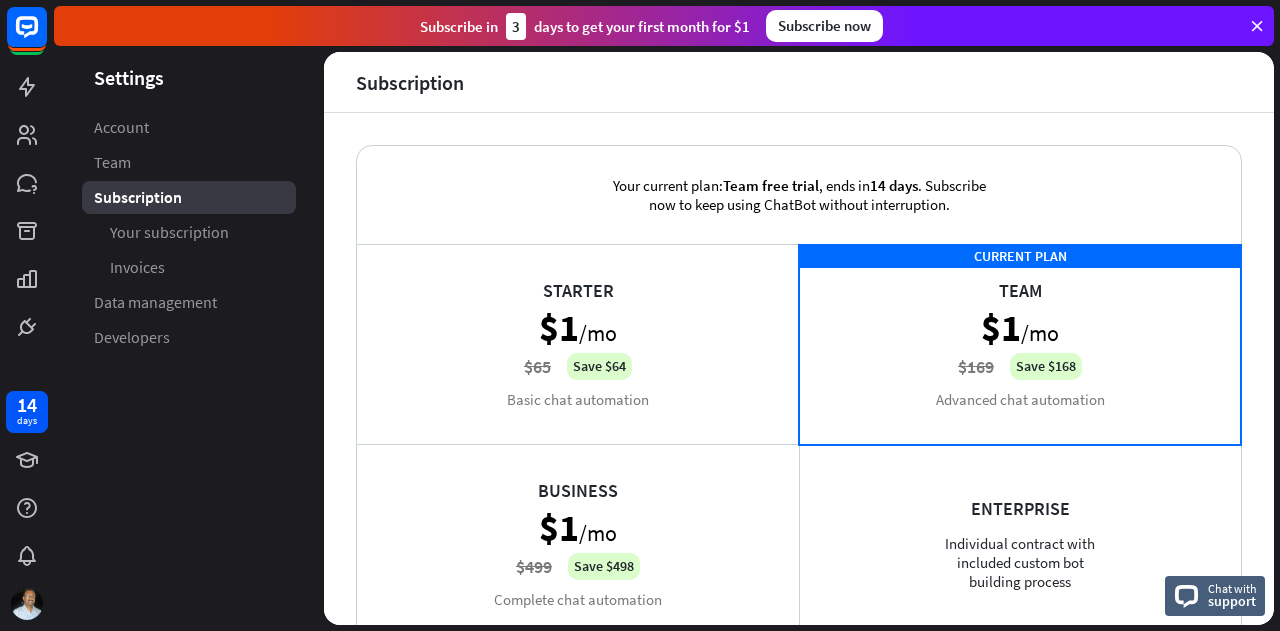 click on "Your current plan:
Team free trial , ends in
14 days .
Subscribe now to keep using ChatBot without interruption." at bounding box center [799, 195] 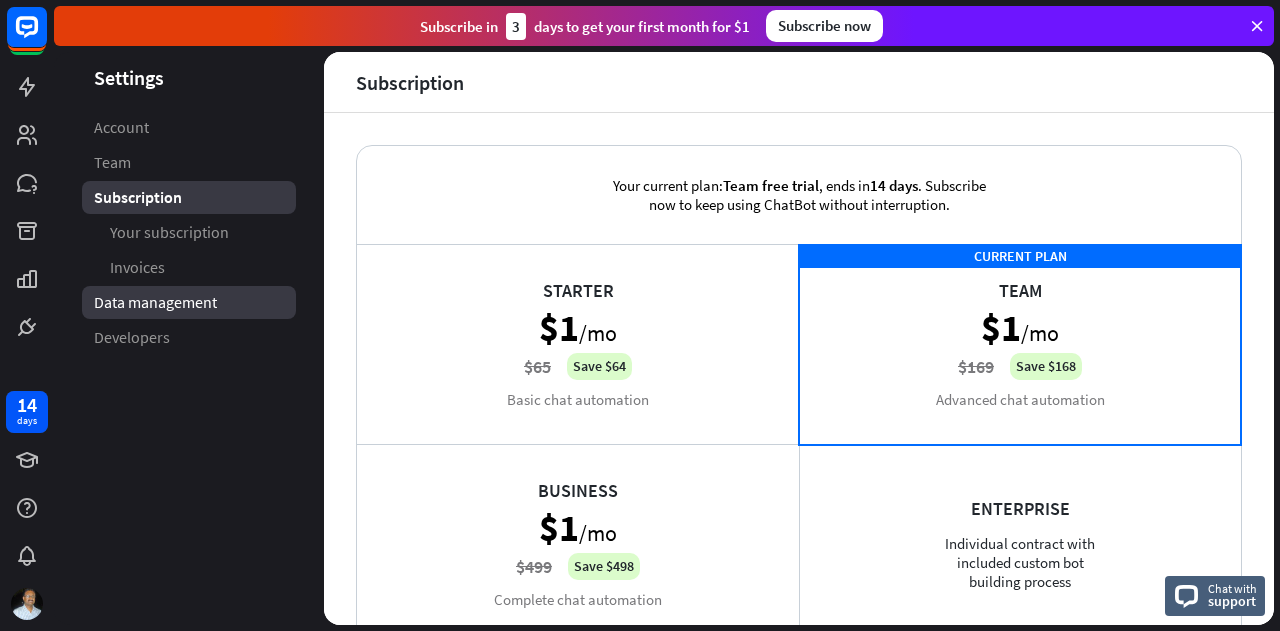 click on "Data management" at bounding box center [155, 302] 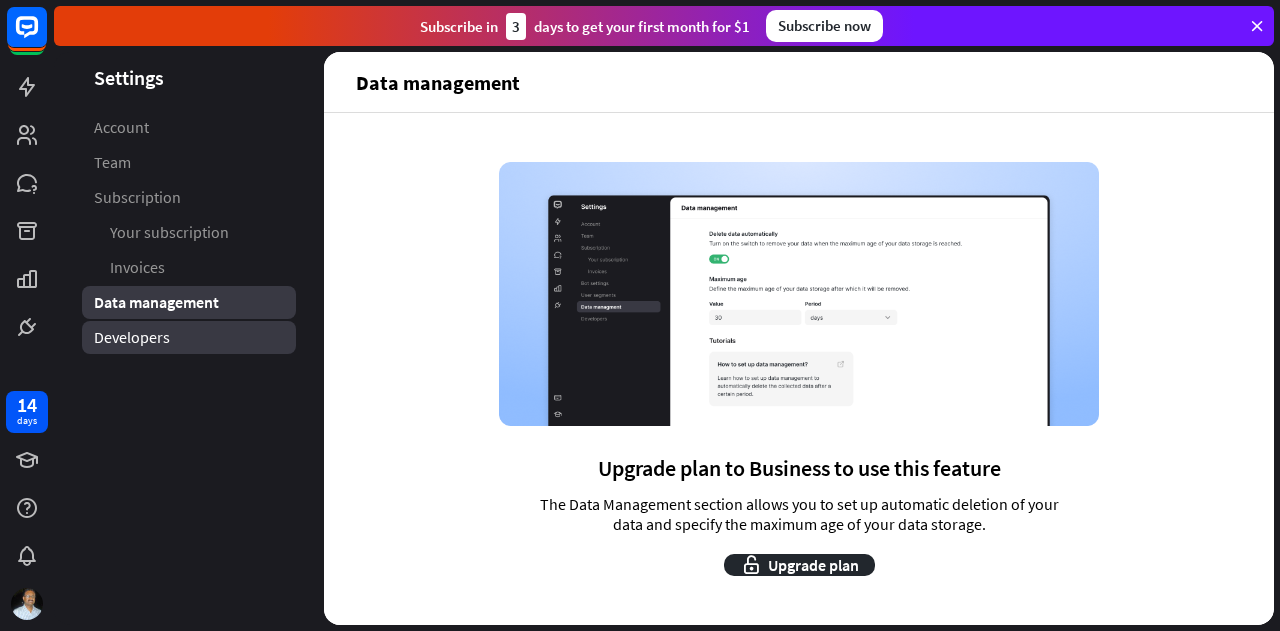 click on "Developers" at bounding box center [132, 337] 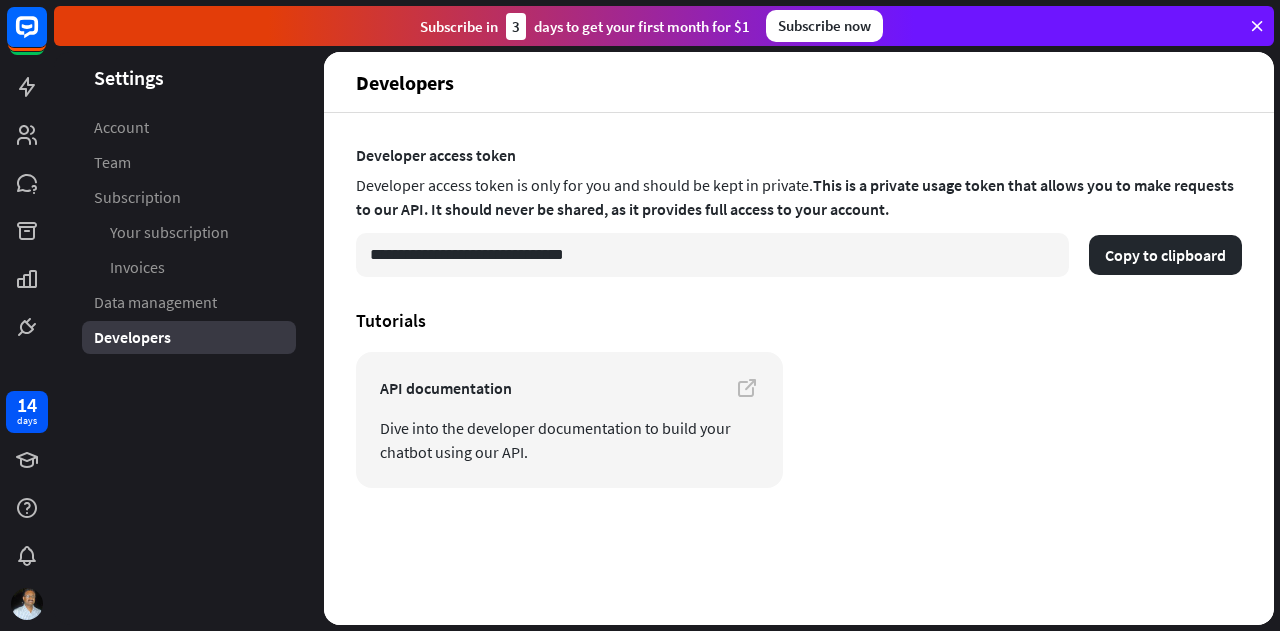 click on "**********" at bounding box center [799, 369] 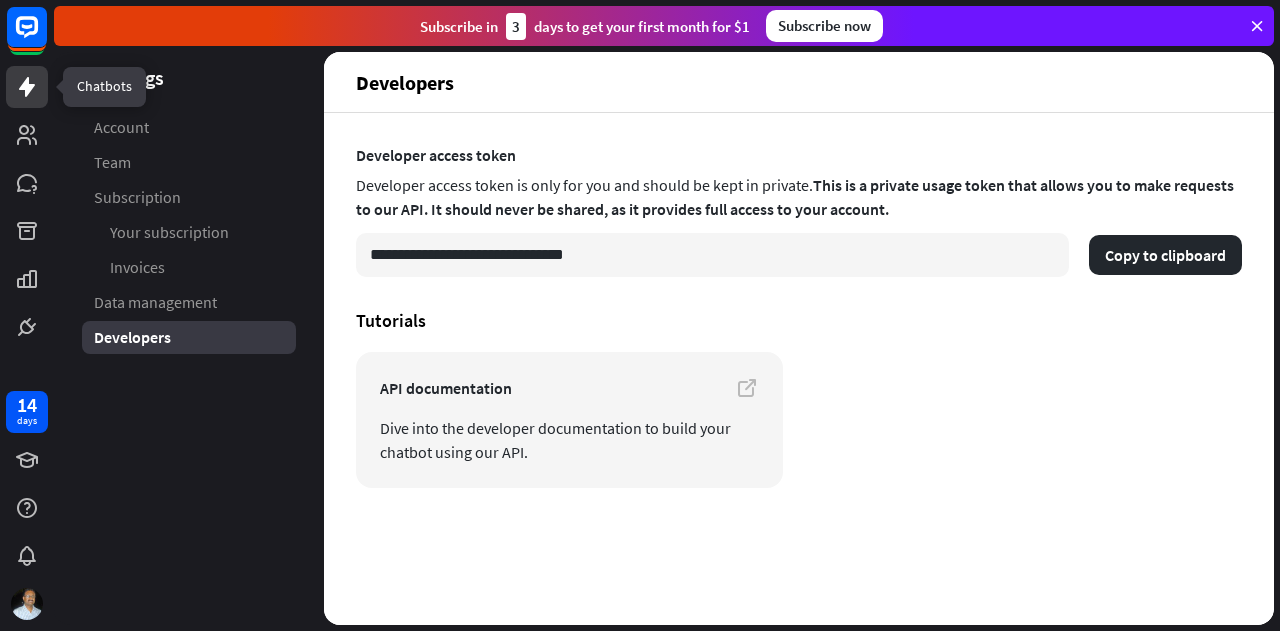 click 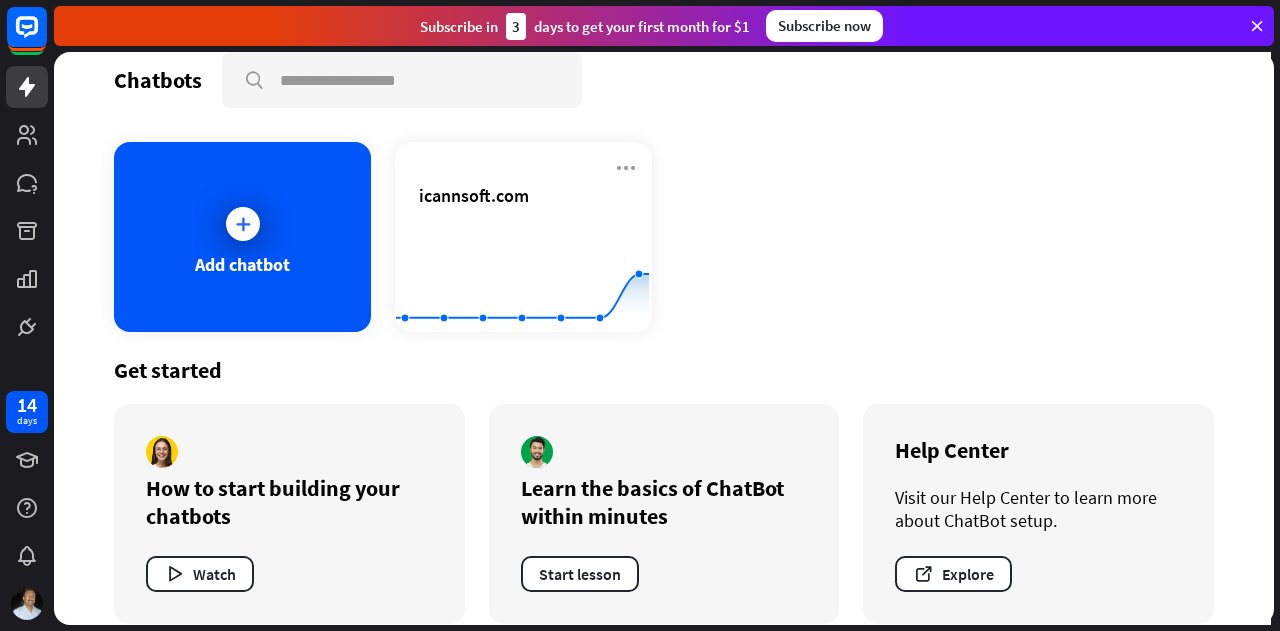 scroll, scrollTop: 47, scrollLeft: 0, axis: vertical 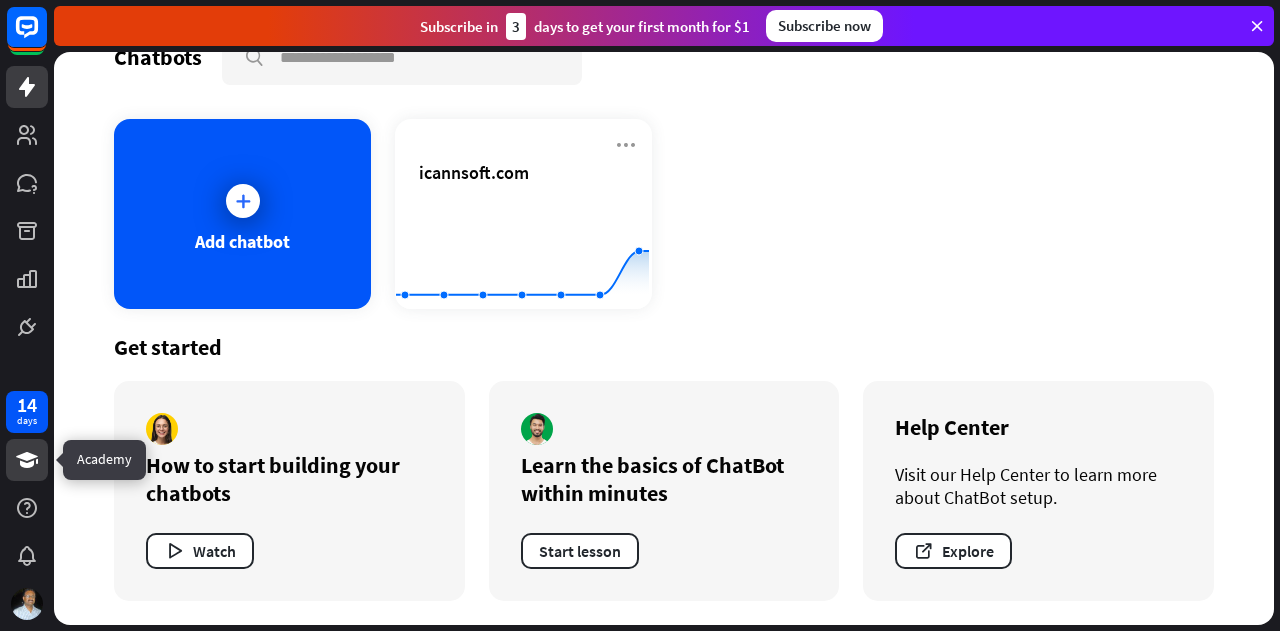 click 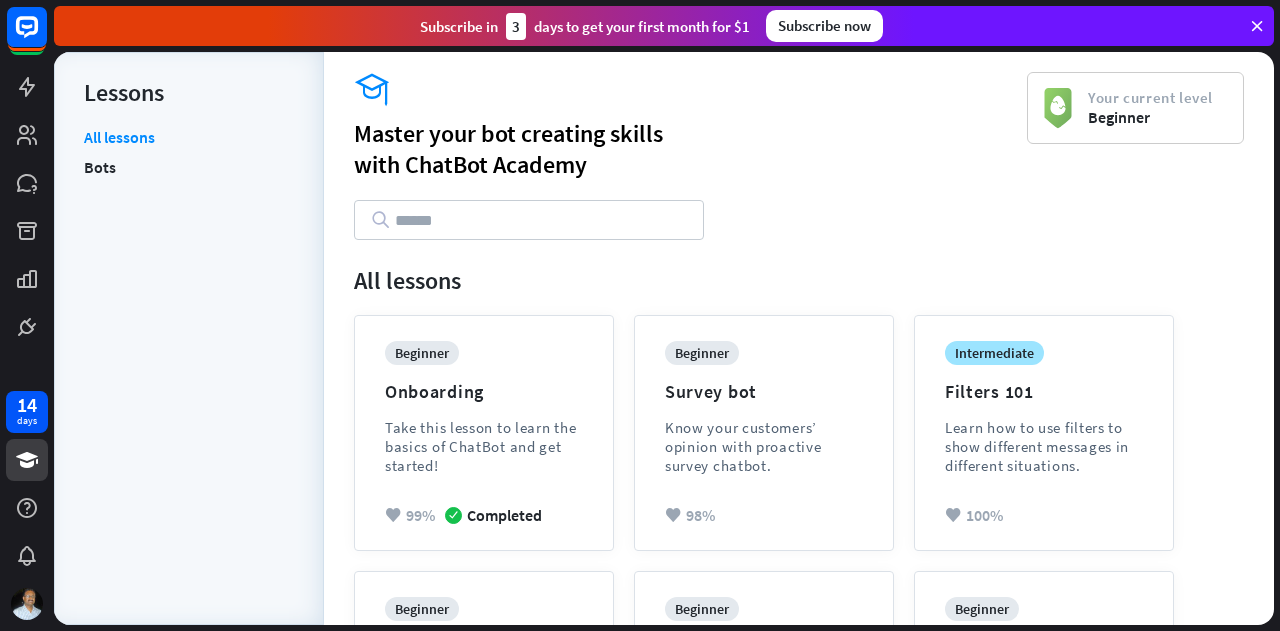 click on "Master your bot creating skills
with ChatBot Academy" at bounding box center [690, 149] 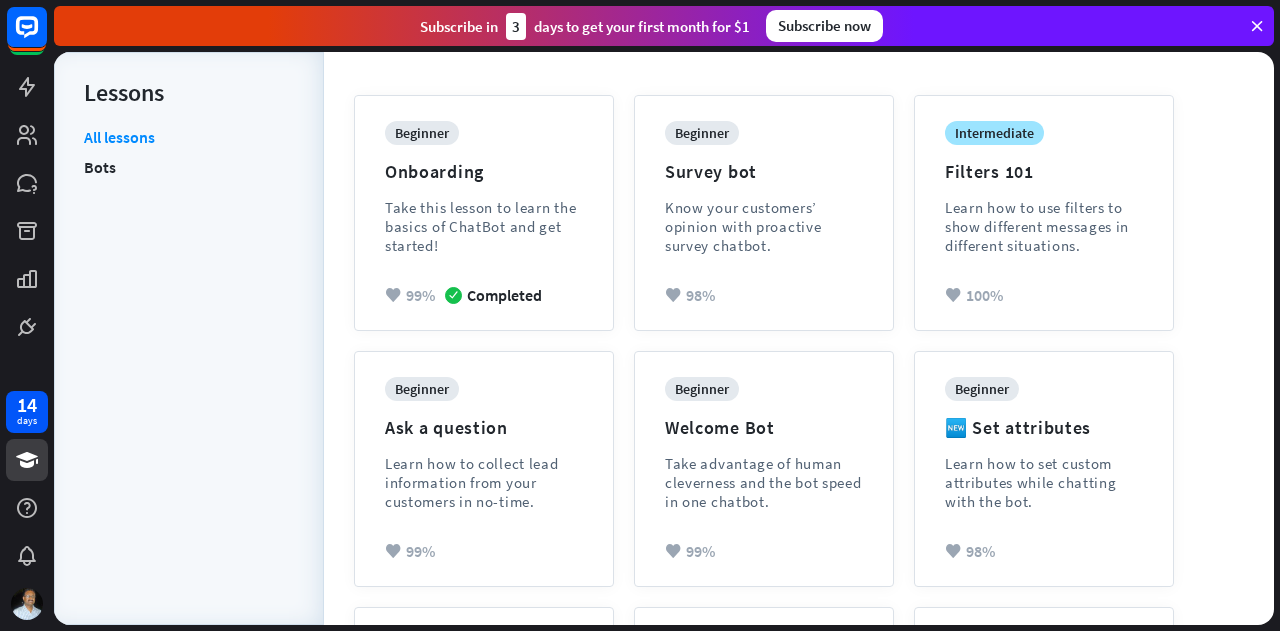 scroll, scrollTop: 0, scrollLeft: 0, axis: both 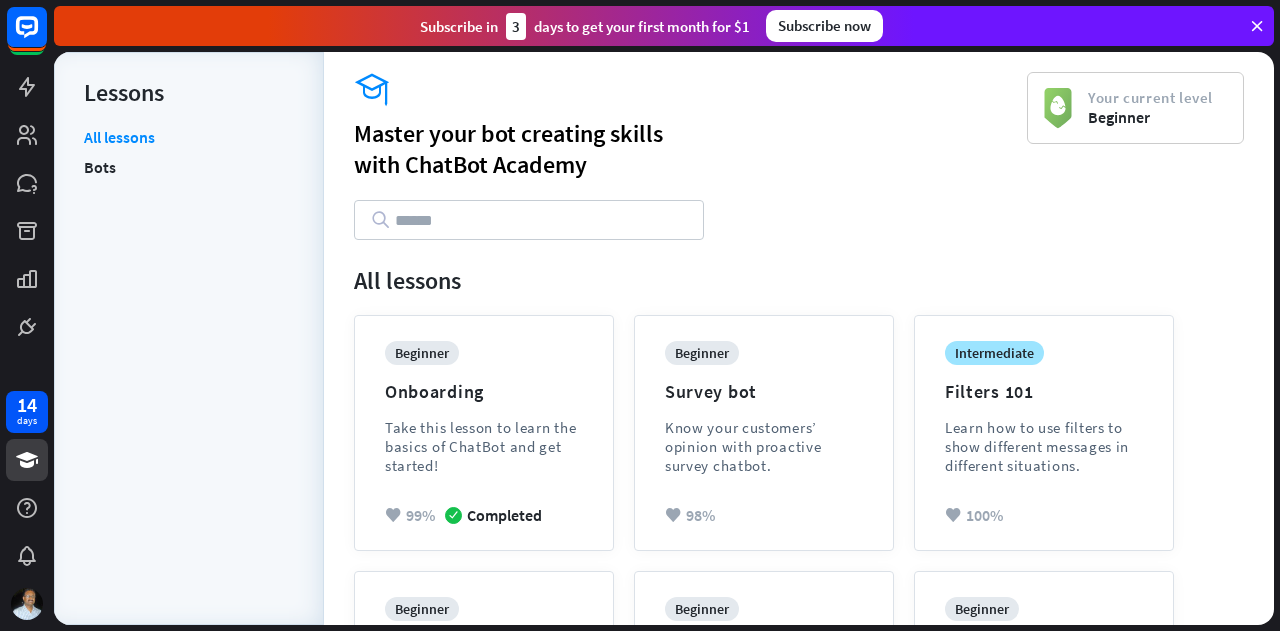 click on "All lessons" at bounding box center (799, 280) 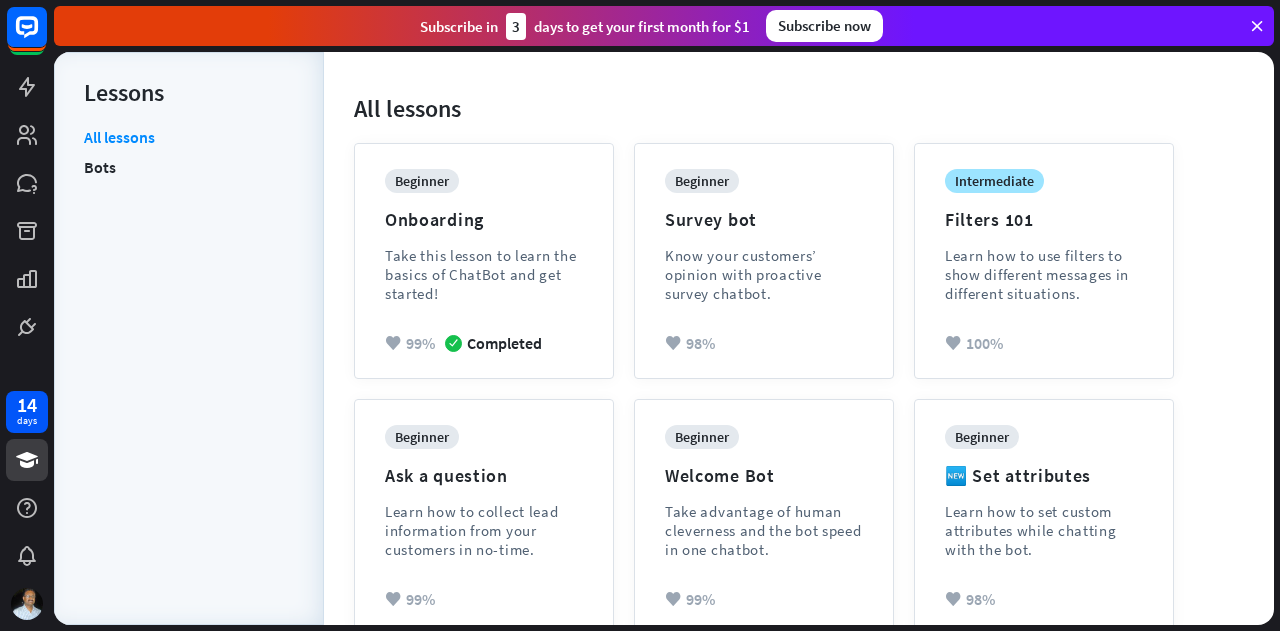 scroll, scrollTop: 280, scrollLeft: 0, axis: vertical 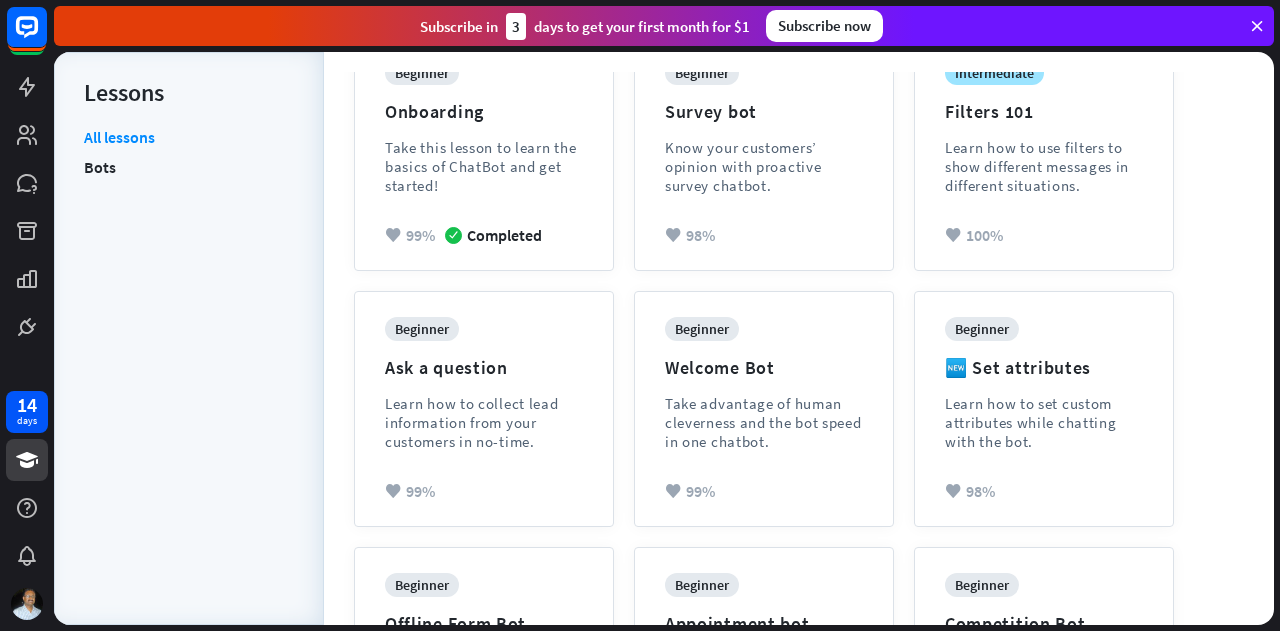 click on "You can also visit our
academy
Master your bot creating skills
with ChatBot Academy
Your current level   Beginner" at bounding box center [799, 546] 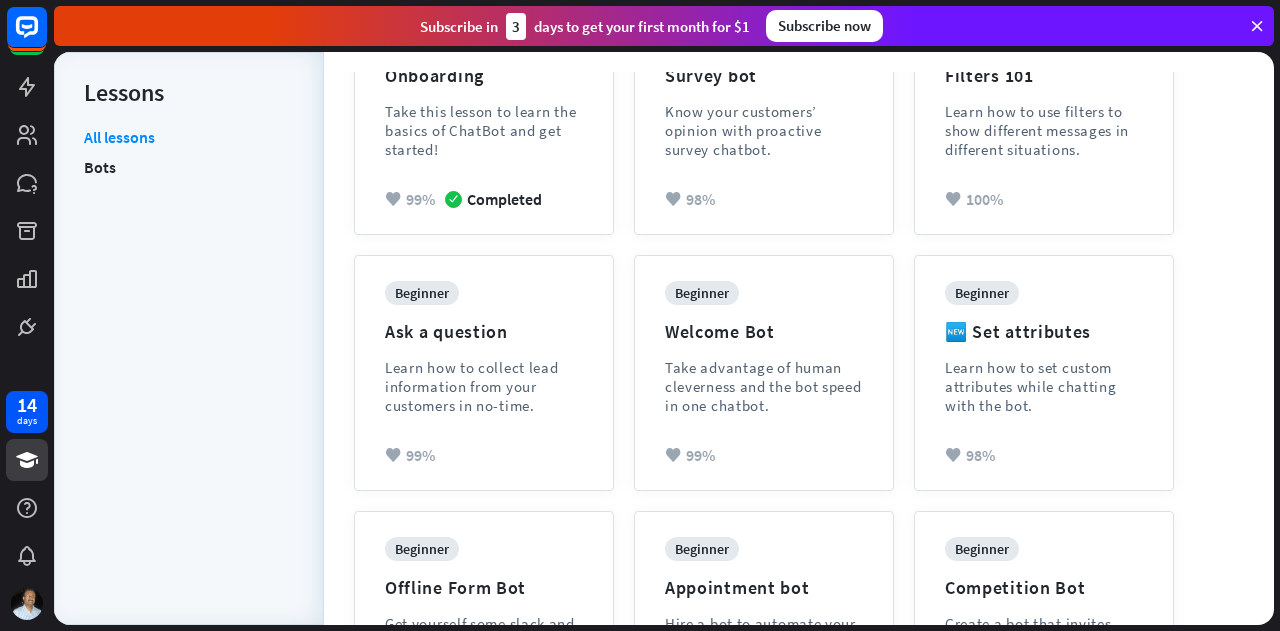 scroll, scrollTop: 320, scrollLeft: 0, axis: vertical 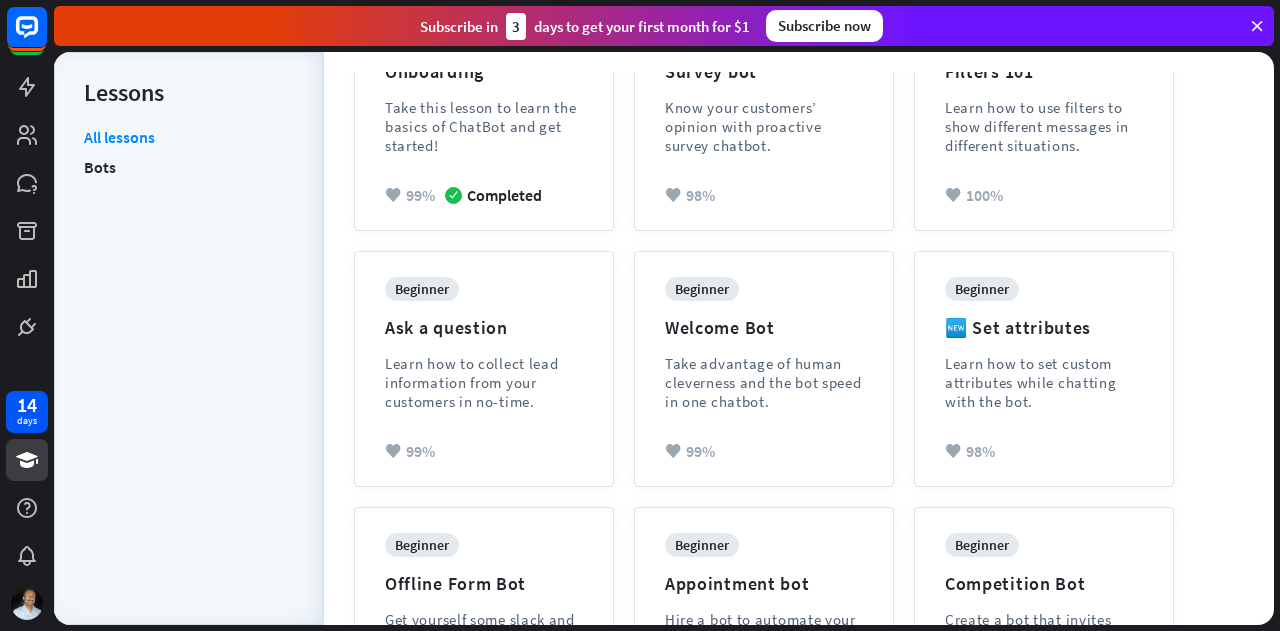 click on "You can also visit our
academy
Master your bot creating skills
with ChatBot Academy
Your current level   Beginner" at bounding box center [799, 506] 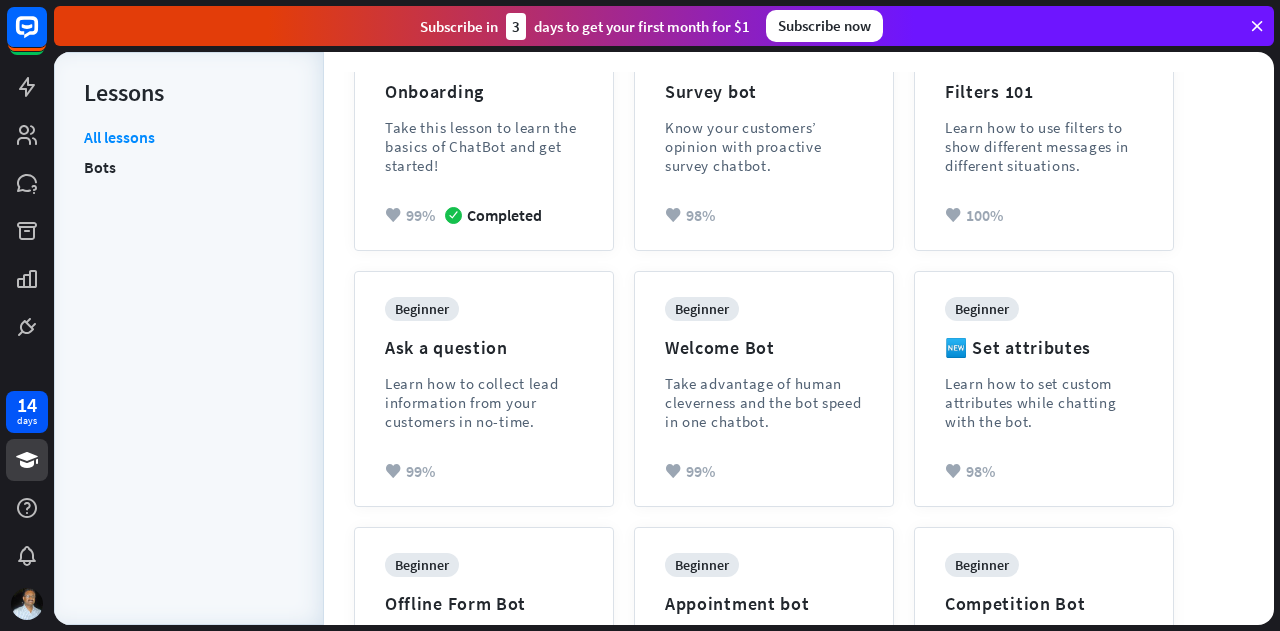 scroll, scrollTop: 0, scrollLeft: 0, axis: both 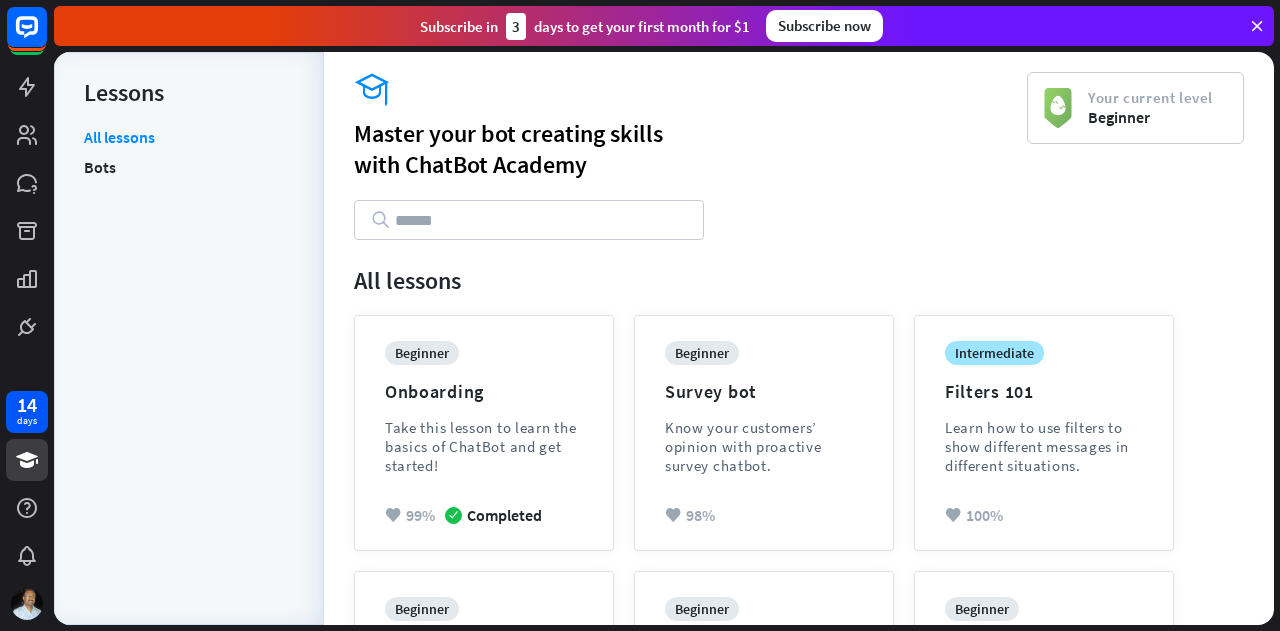 click on "All lessons" at bounding box center [799, 280] 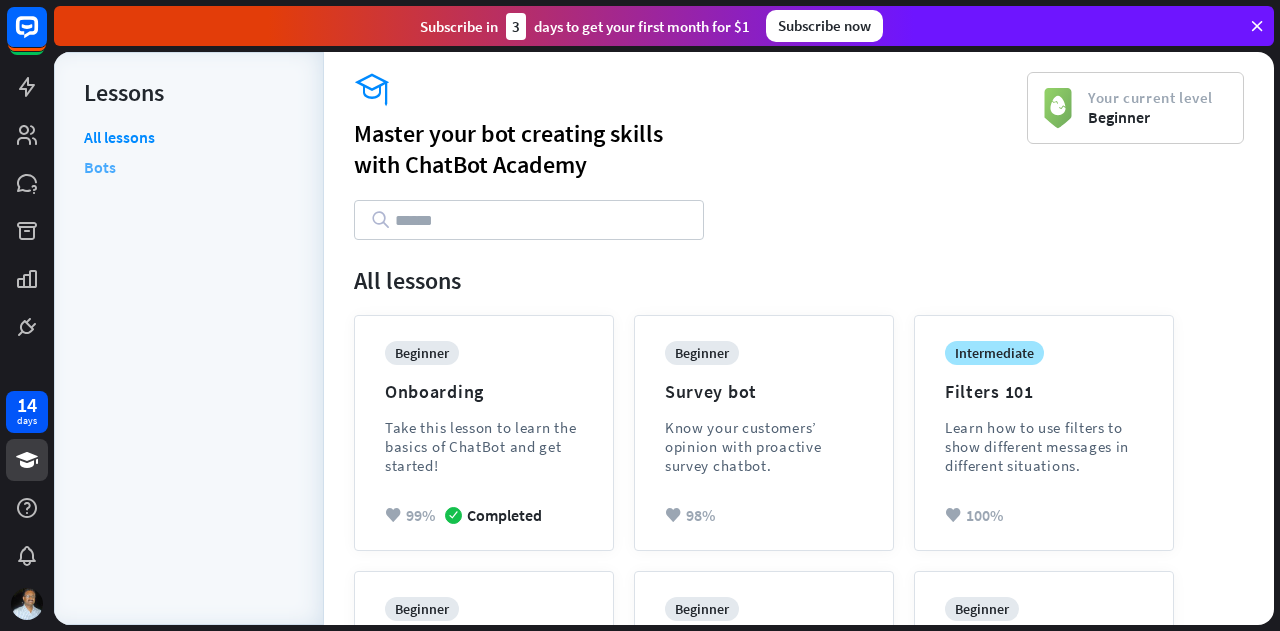 click on "Bots" at bounding box center [100, 167] 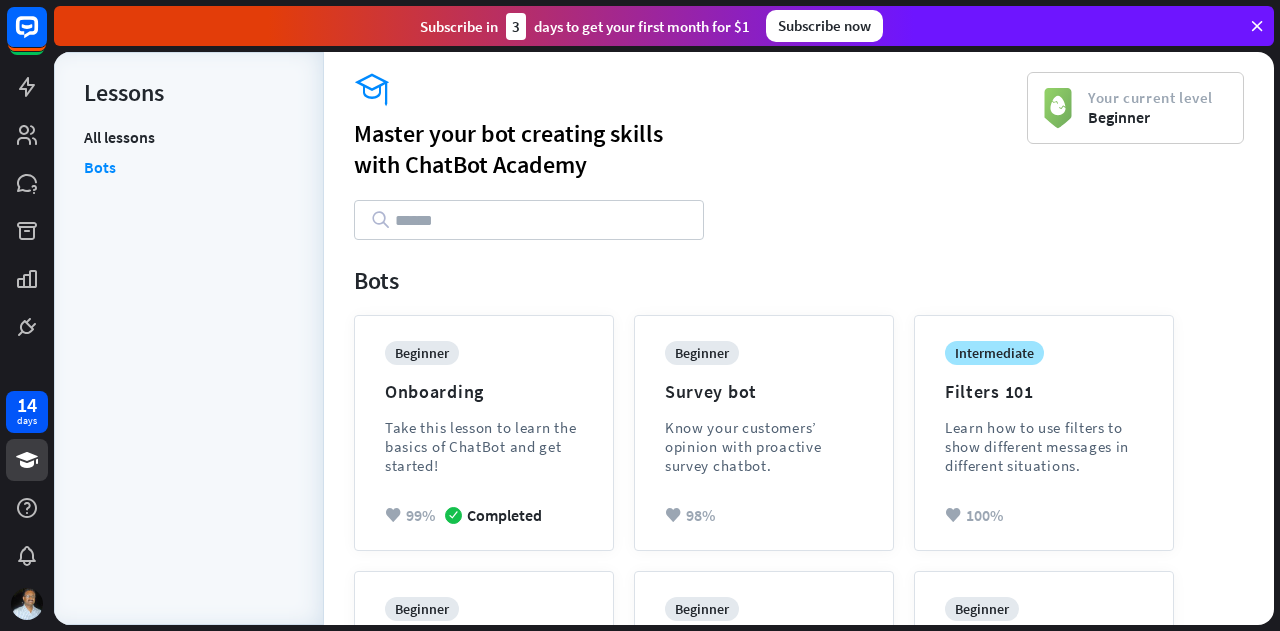 click on "academy
Master your bot creating skills
with ChatBot Academy" at bounding box center [690, 156] 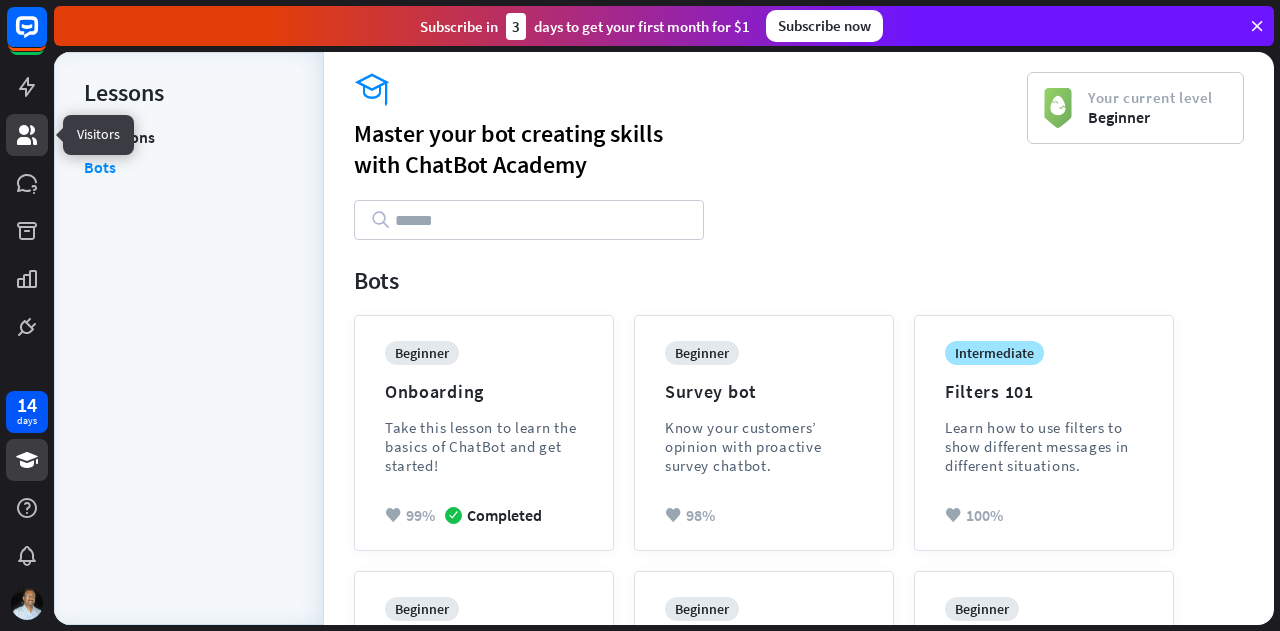click 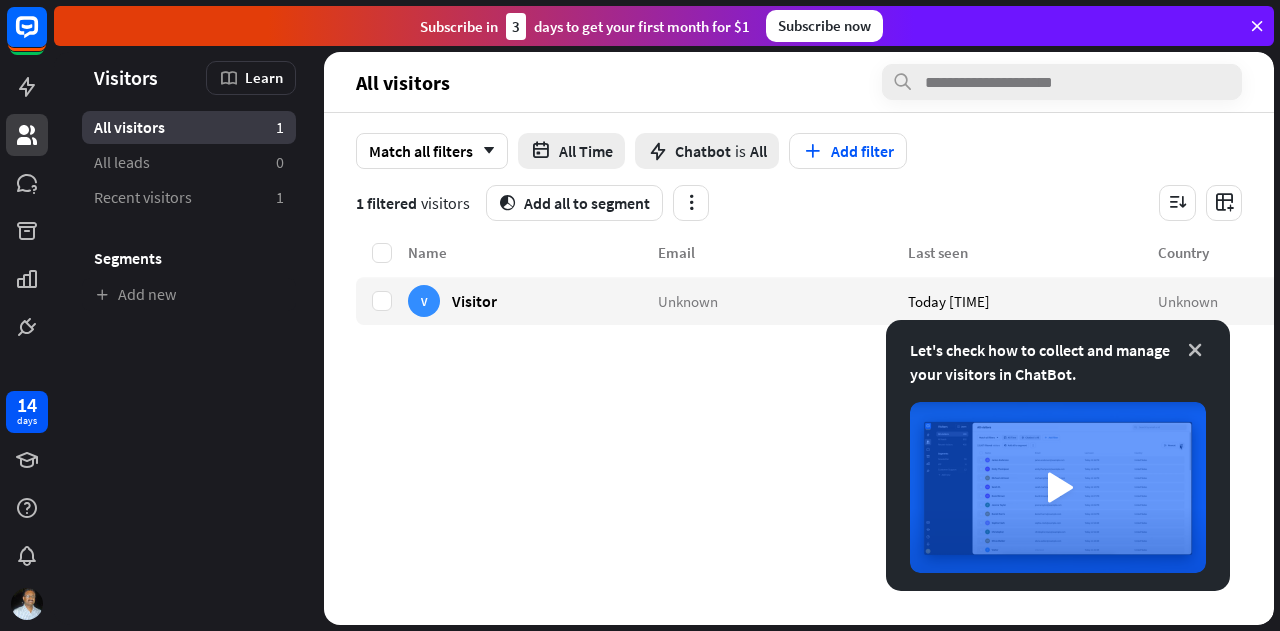 click at bounding box center (1195, 350) 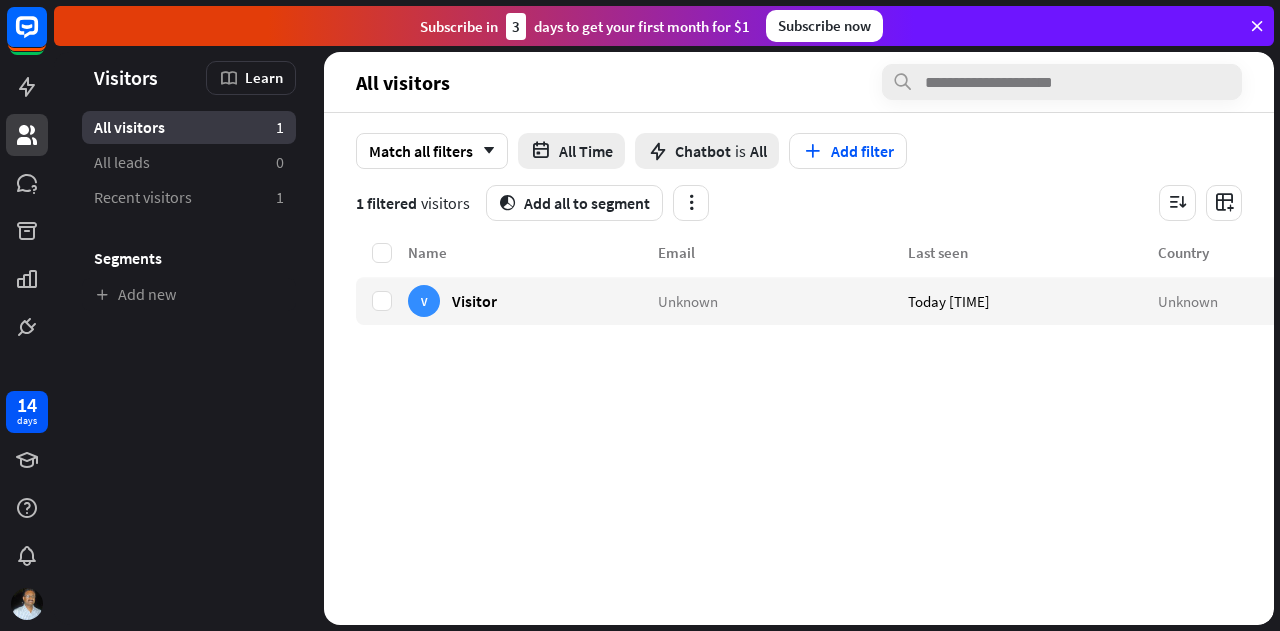 click on "Name
Email
Last seen
Country
V
Visitor
Unknown
Today [TIME]
Unknown" at bounding box center (882, 433) 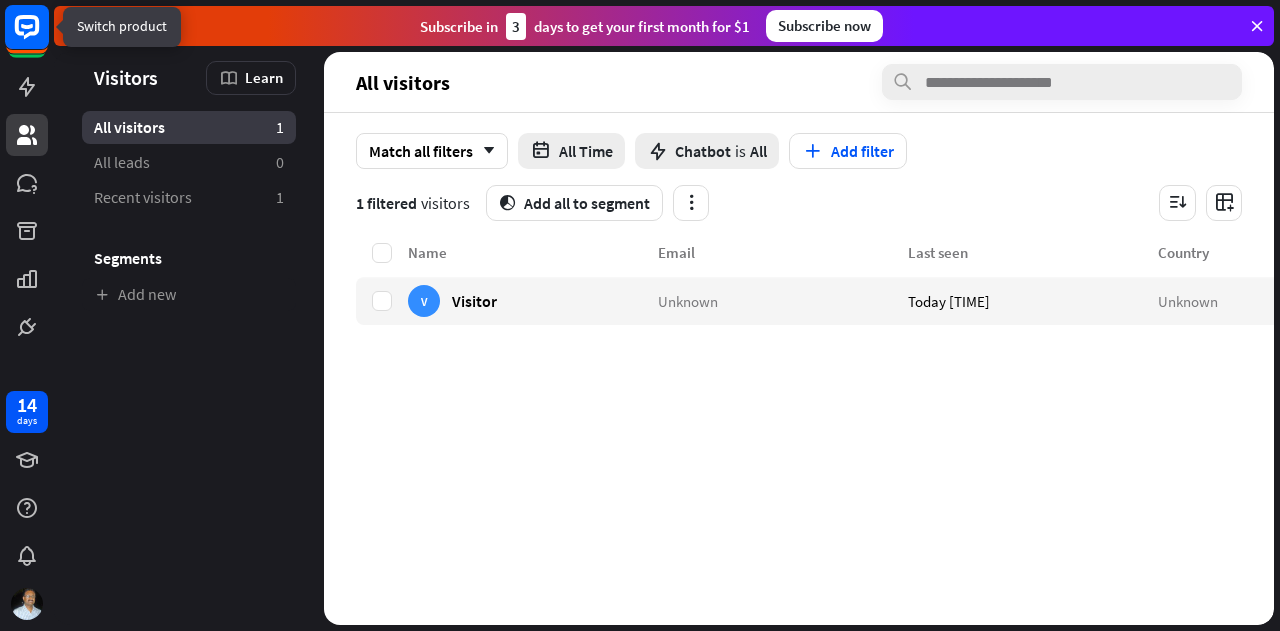 click 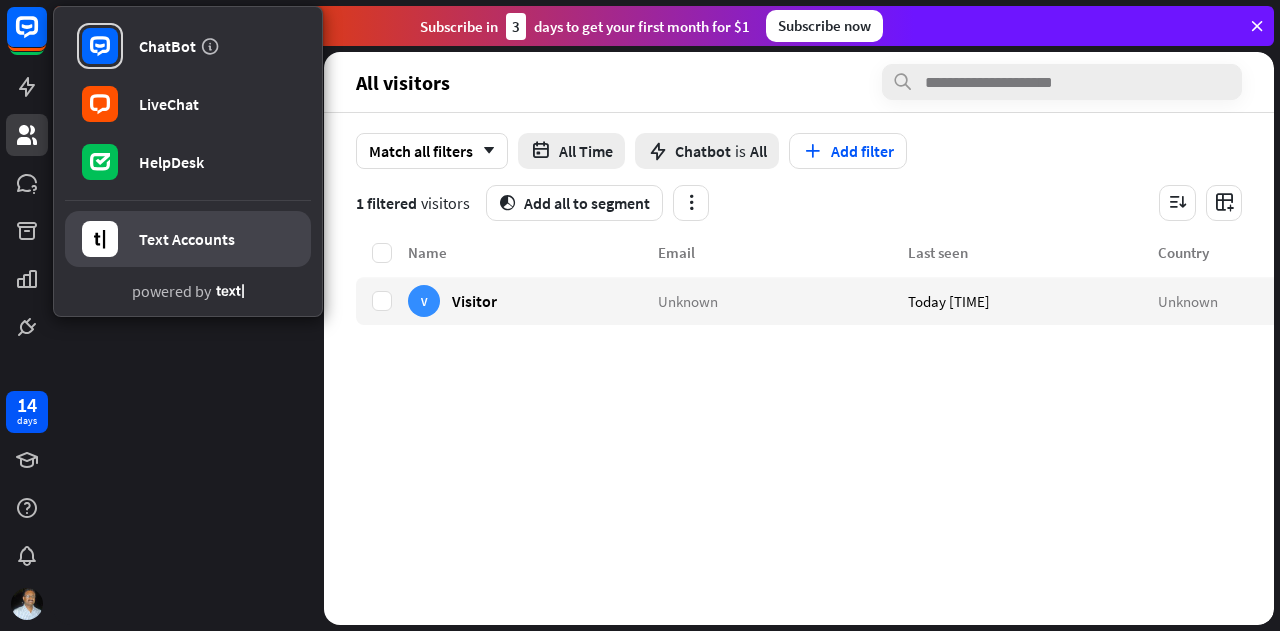 click on "Text Accounts" at bounding box center (187, 239) 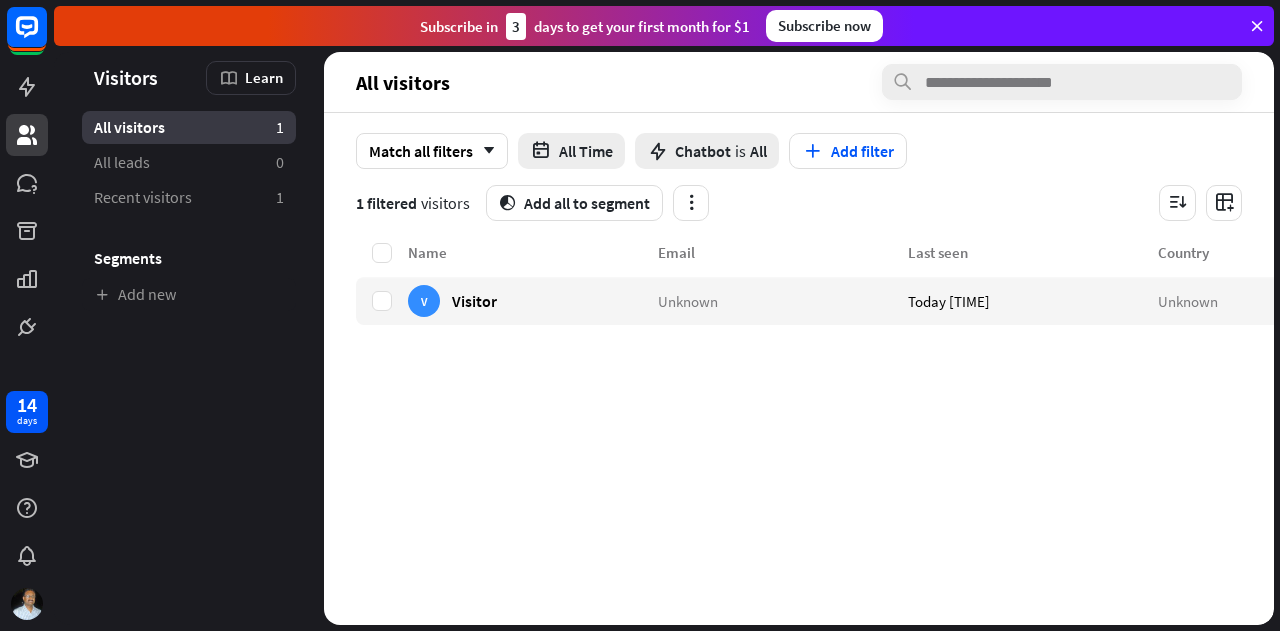 click on "Name
Email
Last seen
Country
V
Visitor
Unknown
Today [TIME]
Unknown" at bounding box center [882, 433] 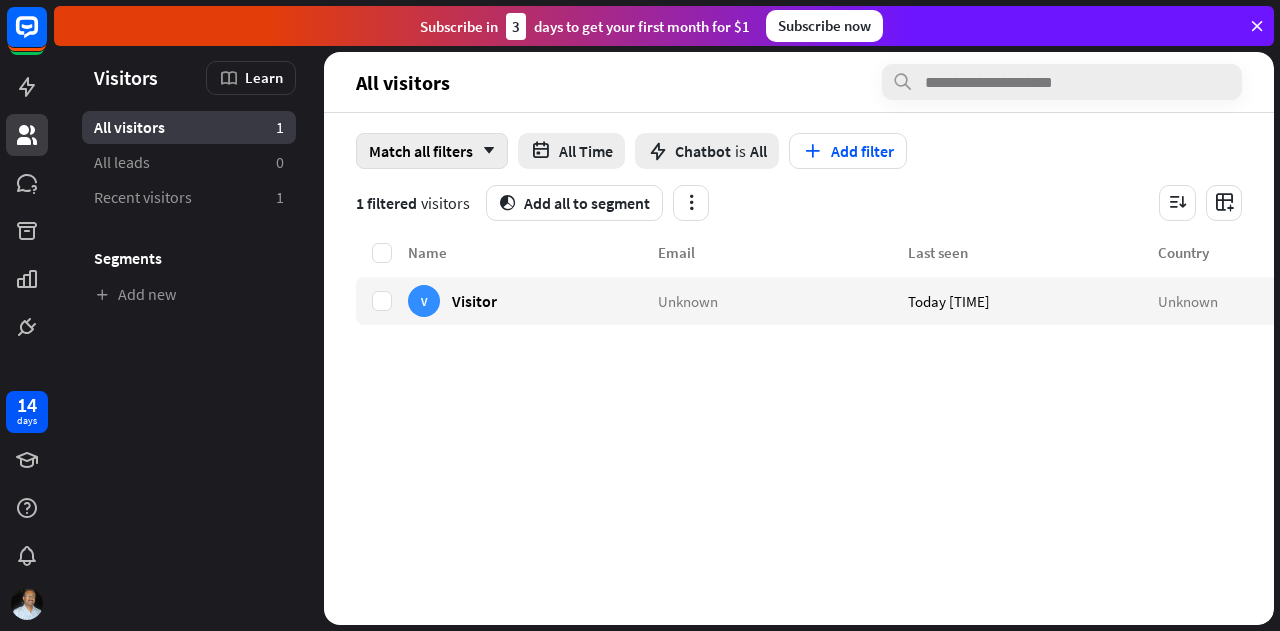 click on "arrow_down" at bounding box center (484, 151) 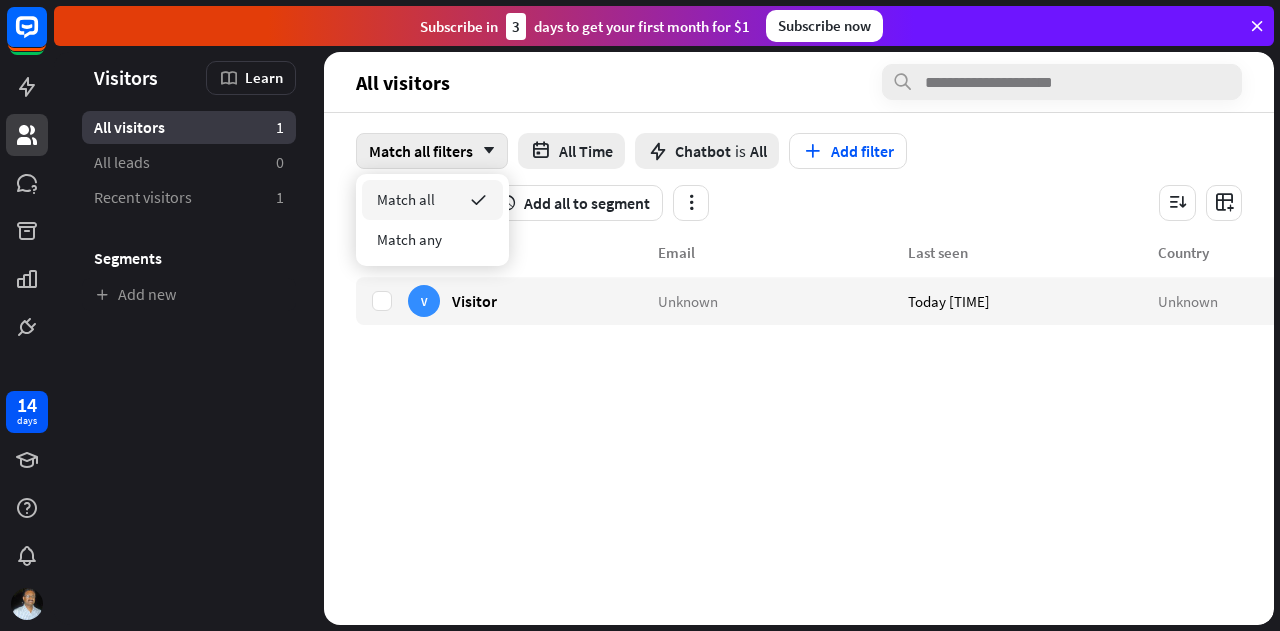 click on "Name
Email
Last seen
Country
V
Visitor
Unknown
Today [TIME]
Unknown" at bounding box center [882, 433] 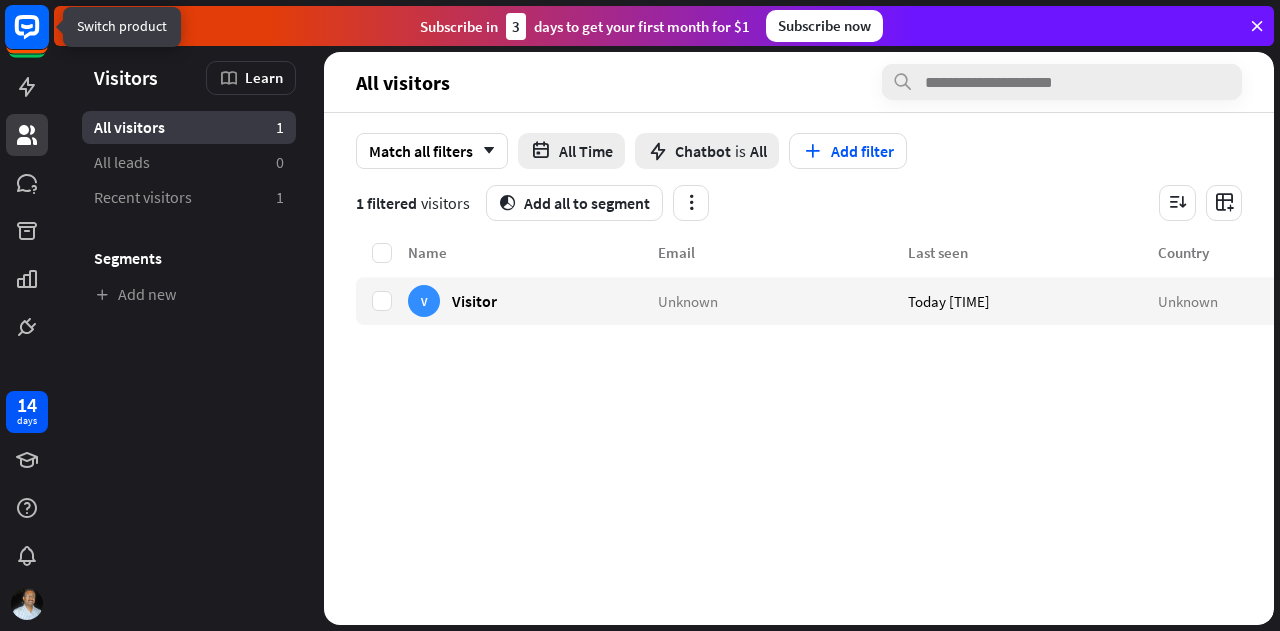 click 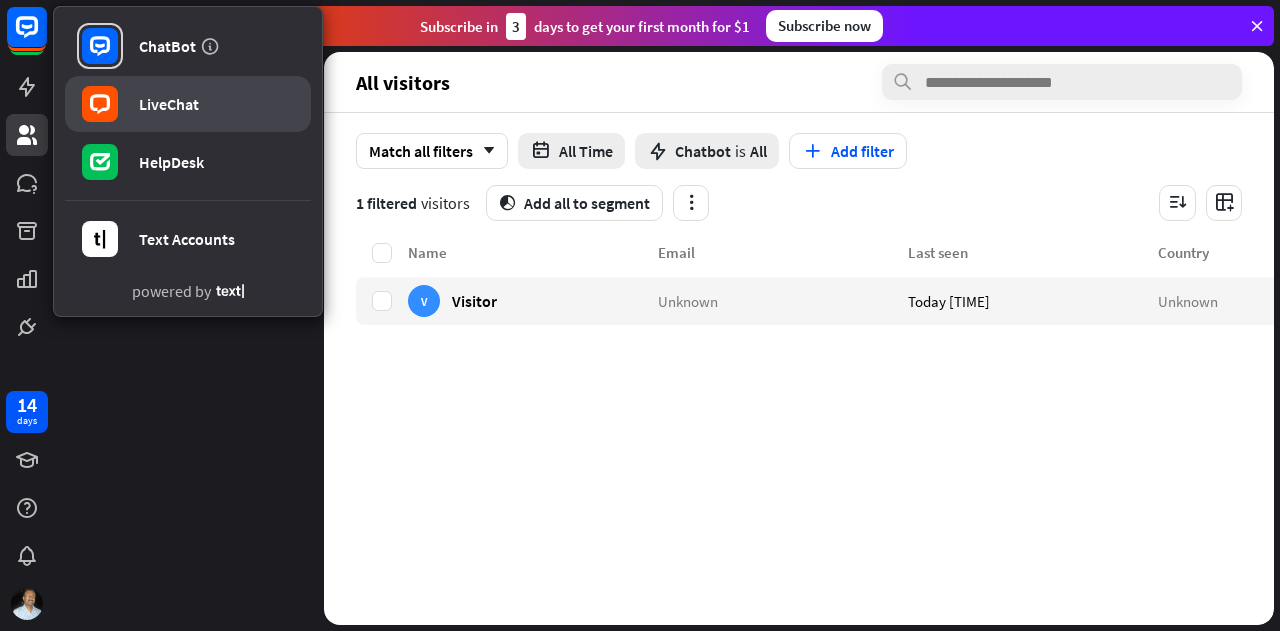 click on "LiveChat" at bounding box center [169, 104] 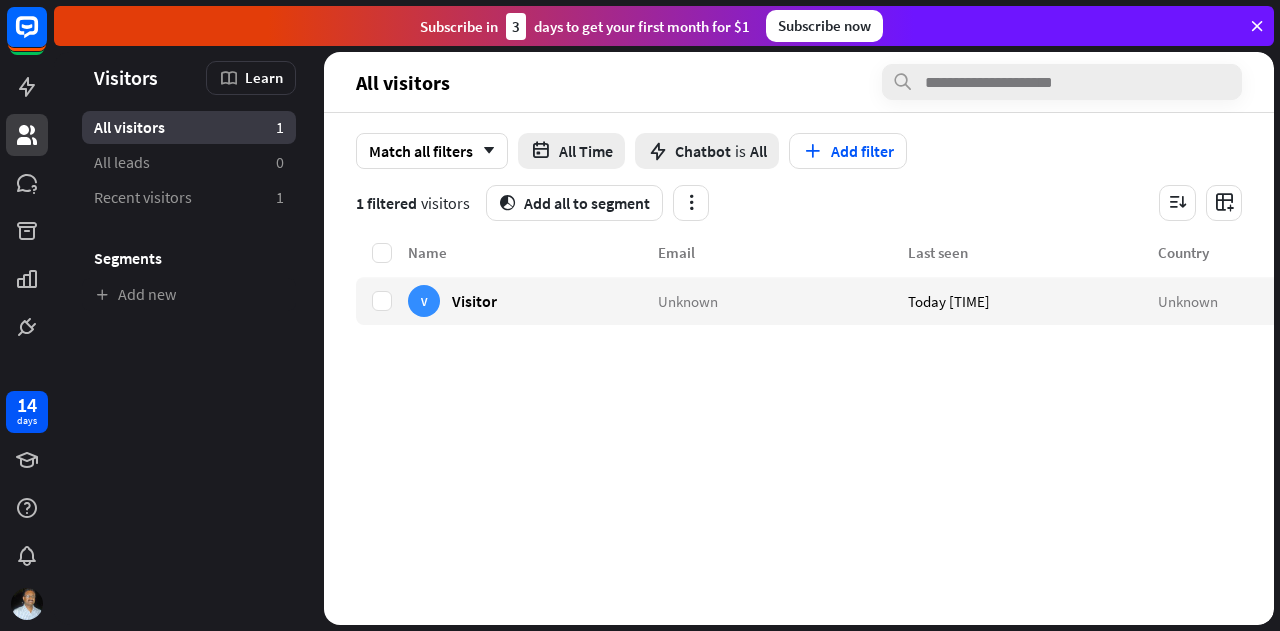 click on "Name
Email
Last seen
Country
V
Visitor
Unknown
Today [TIME]
Unknown" at bounding box center (882, 433) 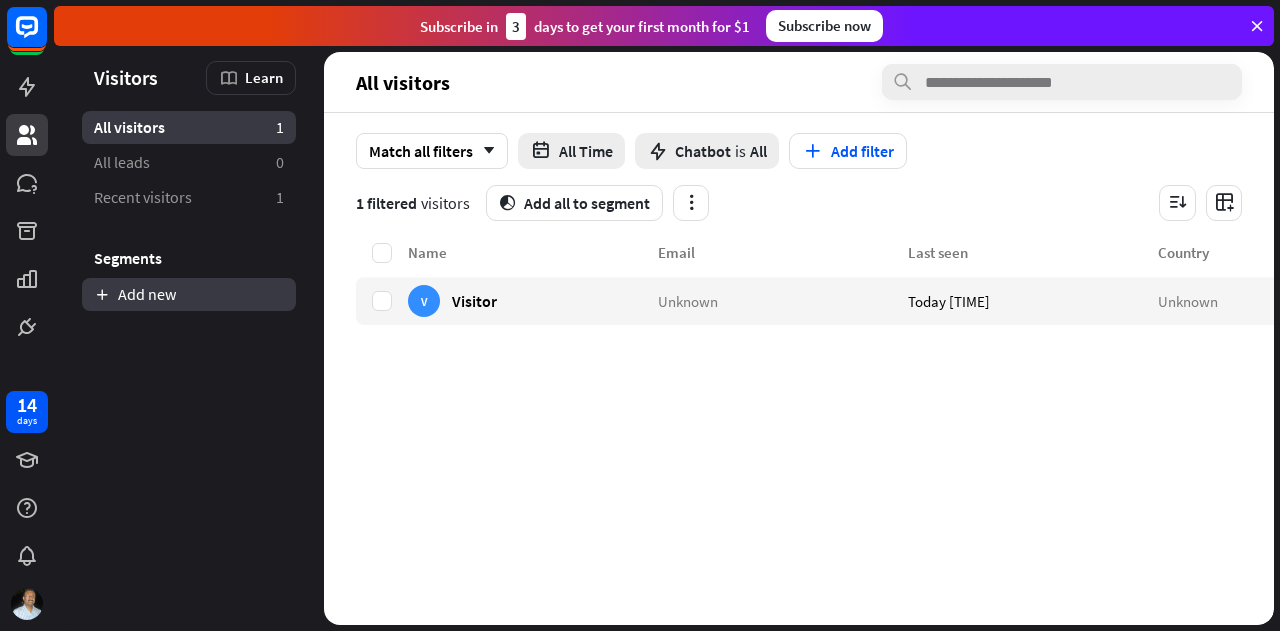 click on "Add new" at bounding box center [189, 294] 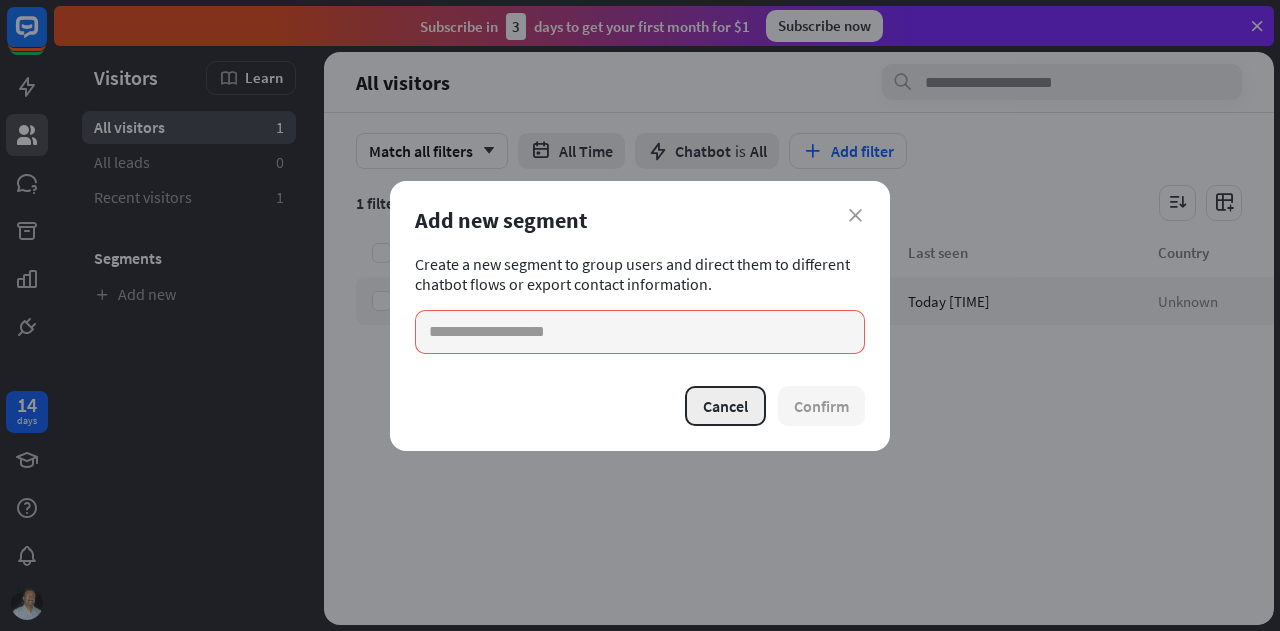 click on "Cancel" at bounding box center (725, 406) 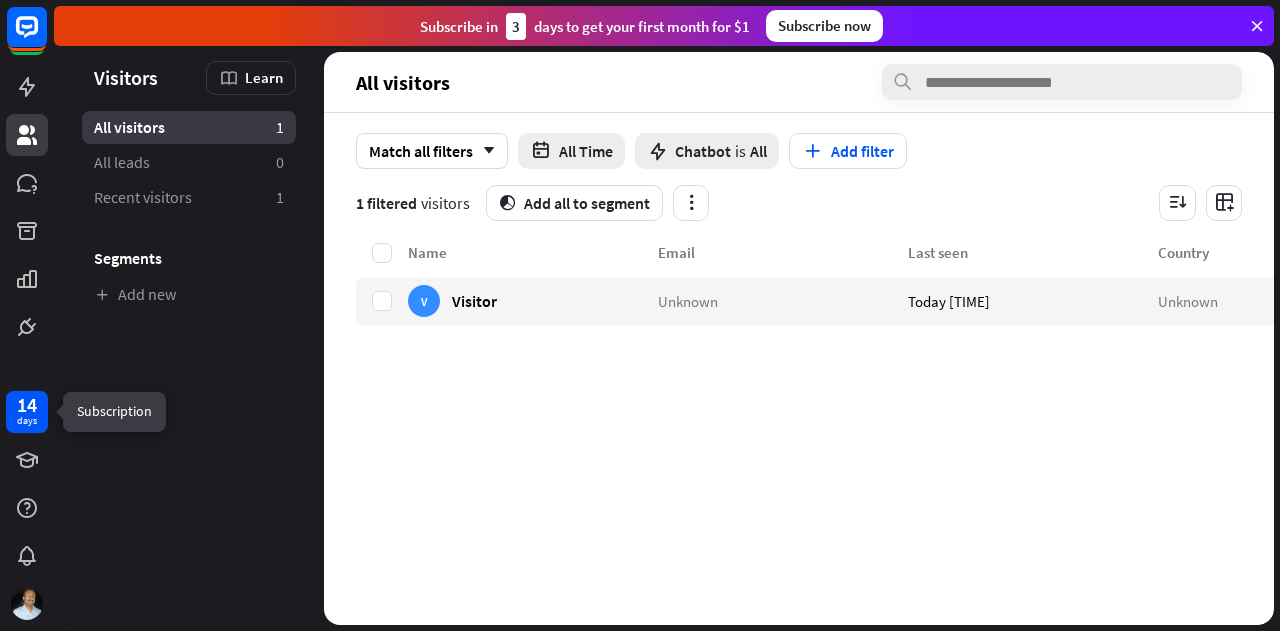 click on "days" at bounding box center [27, 421] 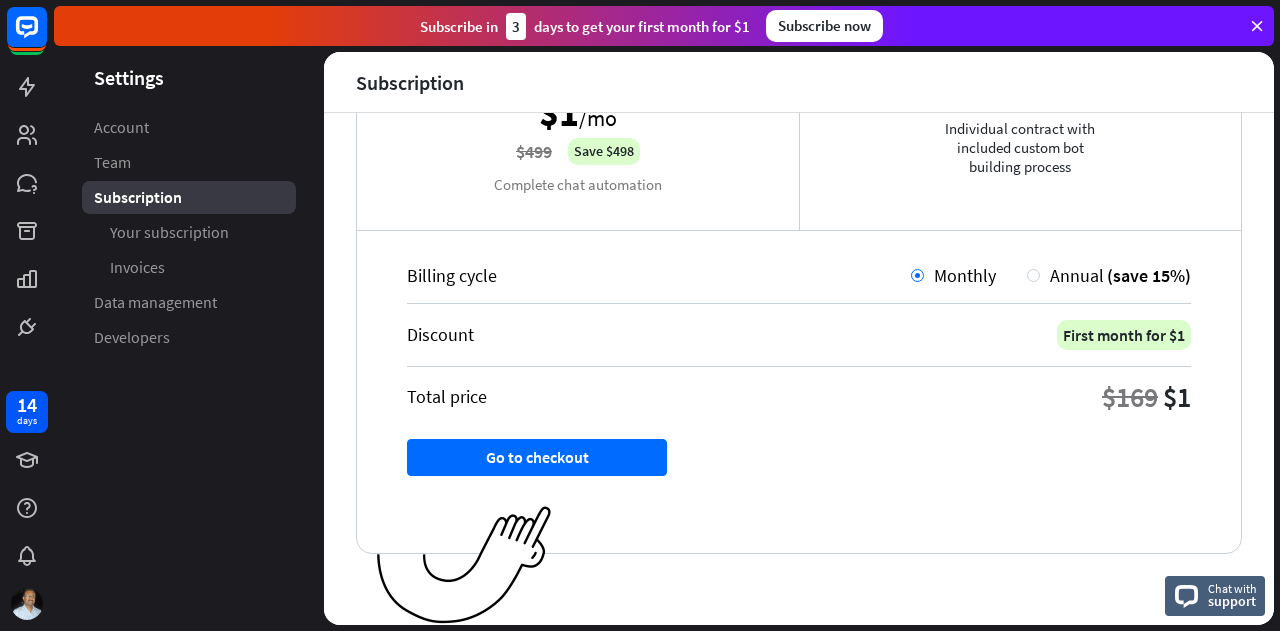 scroll, scrollTop: 0, scrollLeft: 0, axis: both 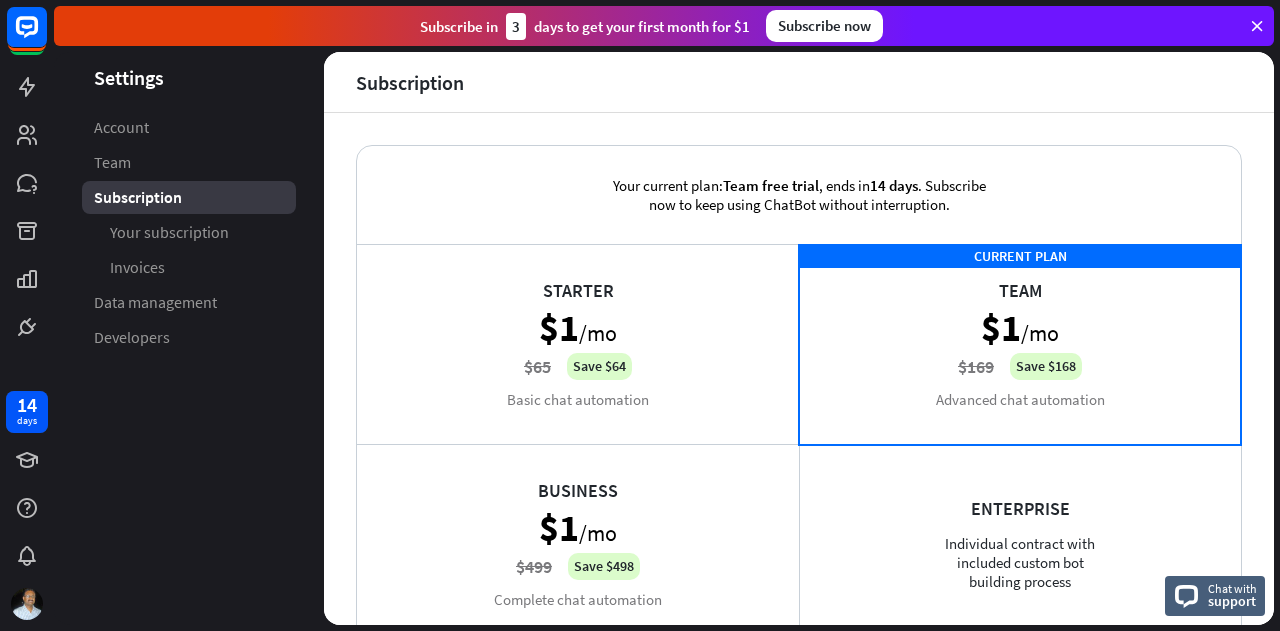 click on "Starter
$1   /mo   $65   Save $64
Basic chat automation" at bounding box center (578, 344) 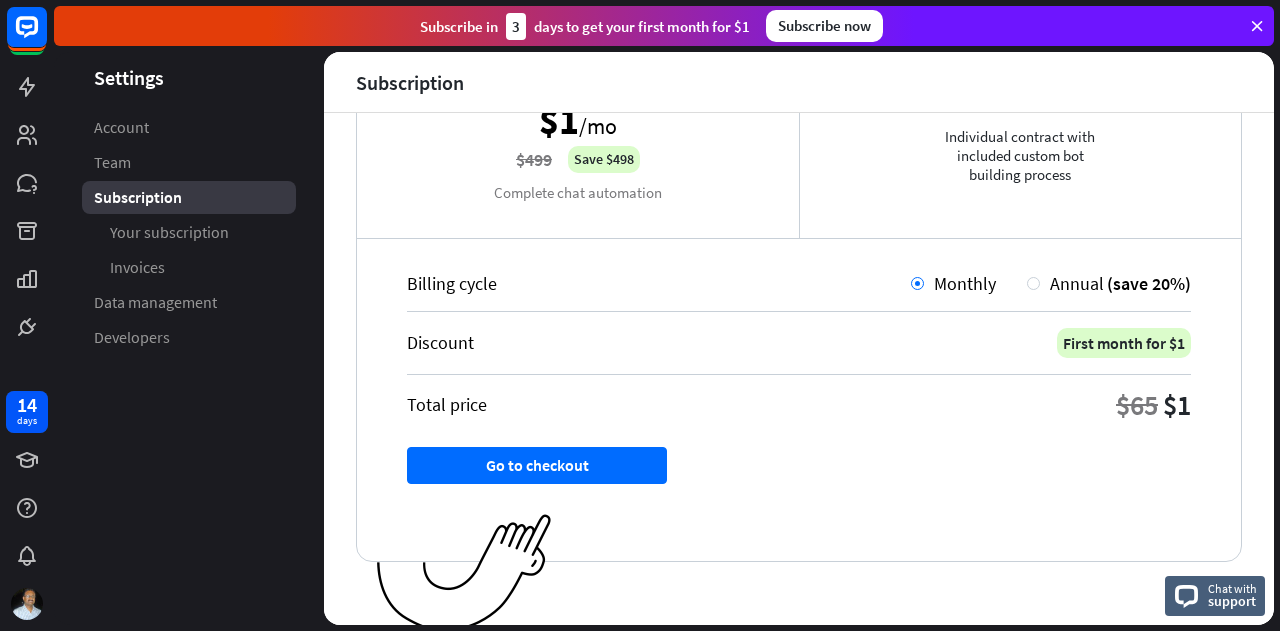 scroll, scrollTop: 417, scrollLeft: 0, axis: vertical 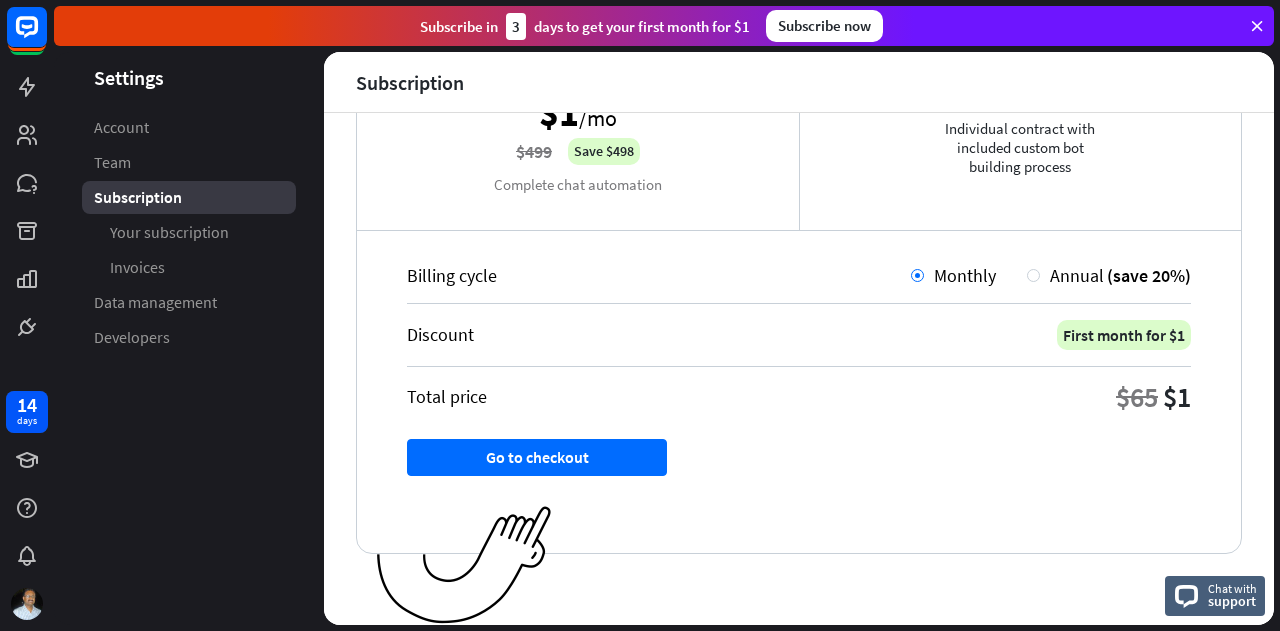 click on "Discount   First month for $1" at bounding box center (799, 335) 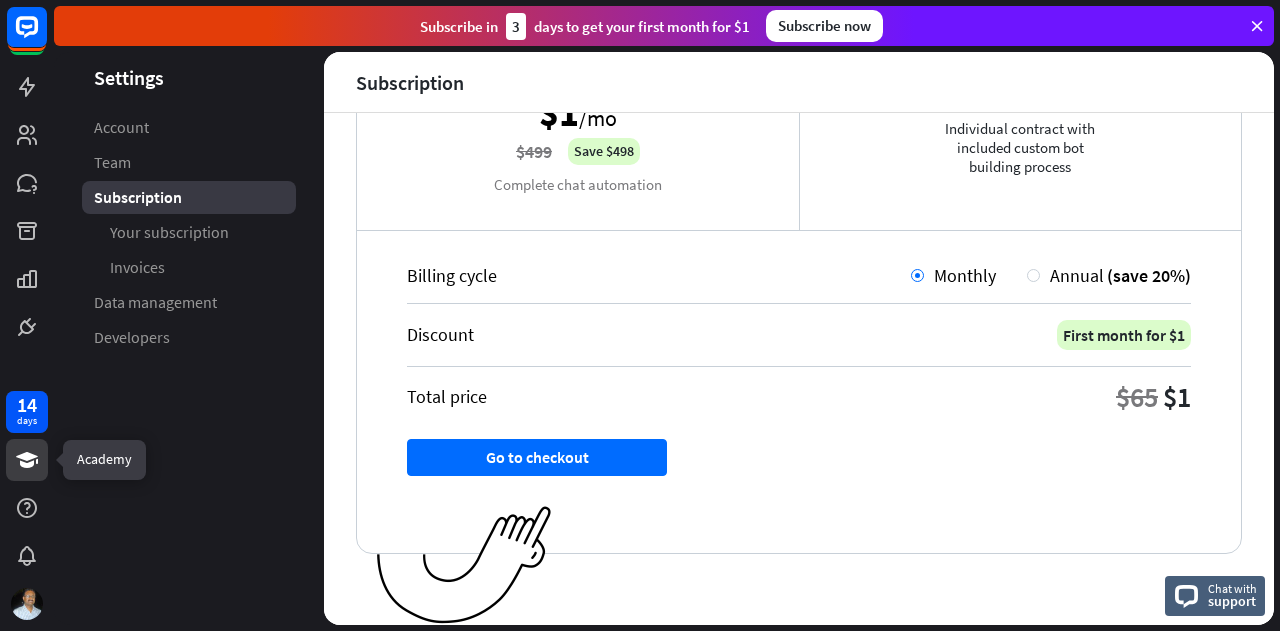 click 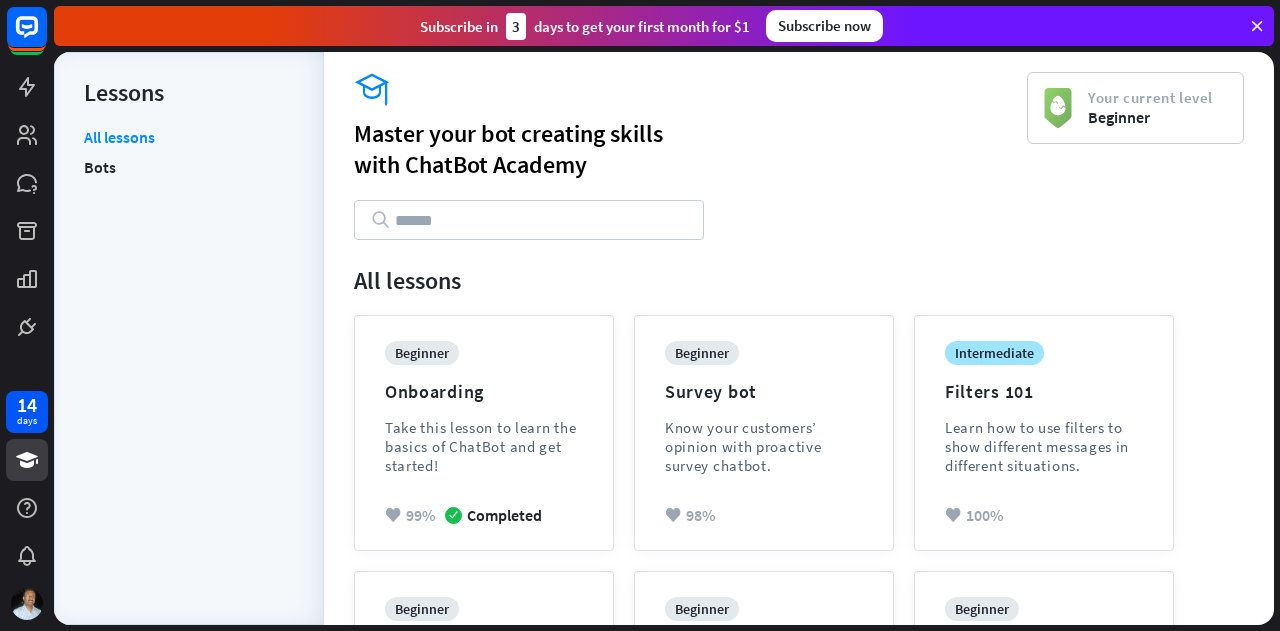 click on "academy
Master your bot creating skills
with ChatBot Academy" at bounding box center (690, 156) 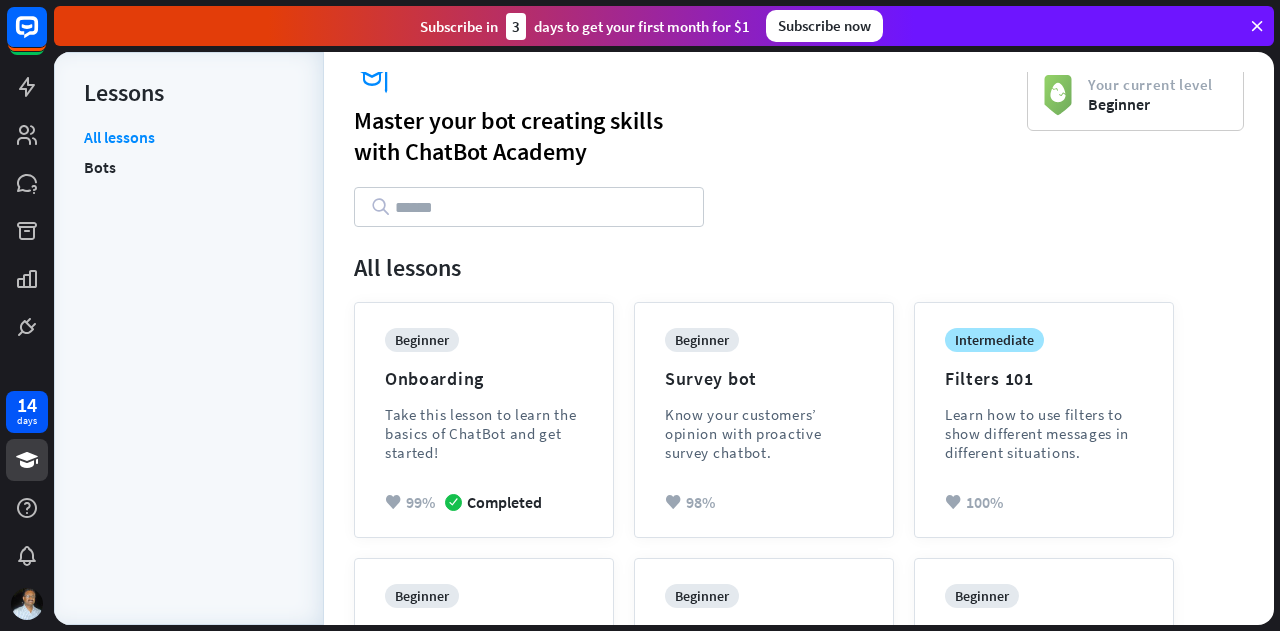 scroll, scrollTop: 20, scrollLeft: 0, axis: vertical 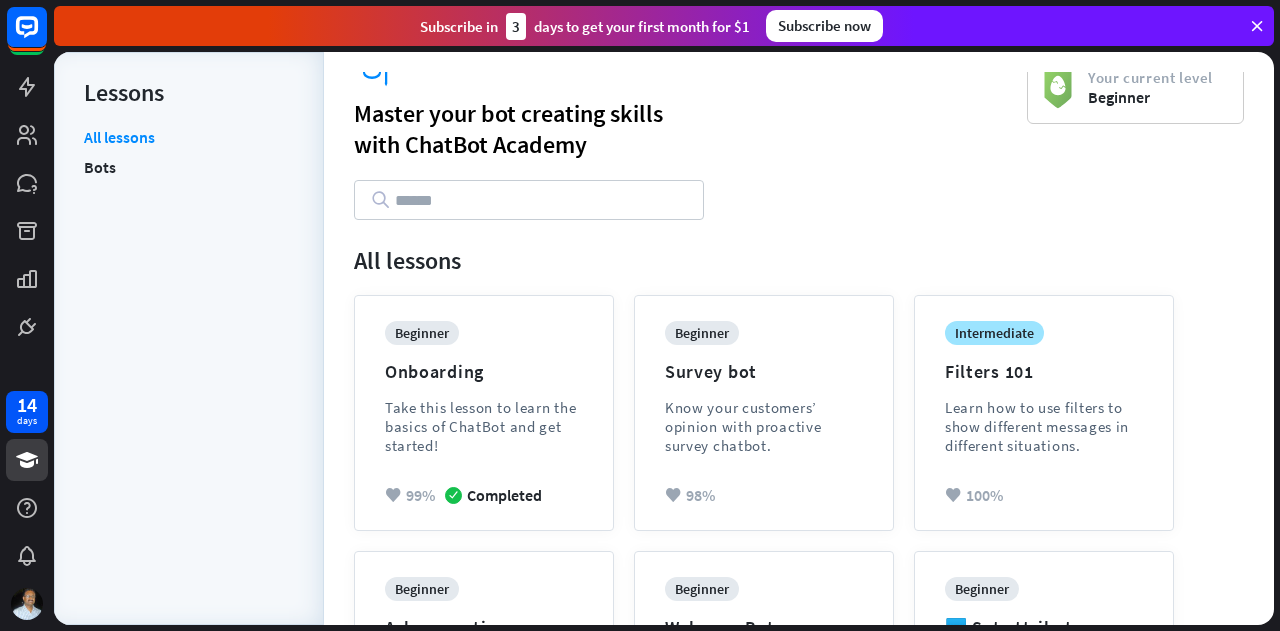 click on "academy
Master your bot creating skills
with ChatBot Academy
Your current level   Beginner" at bounding box center (799, 146) 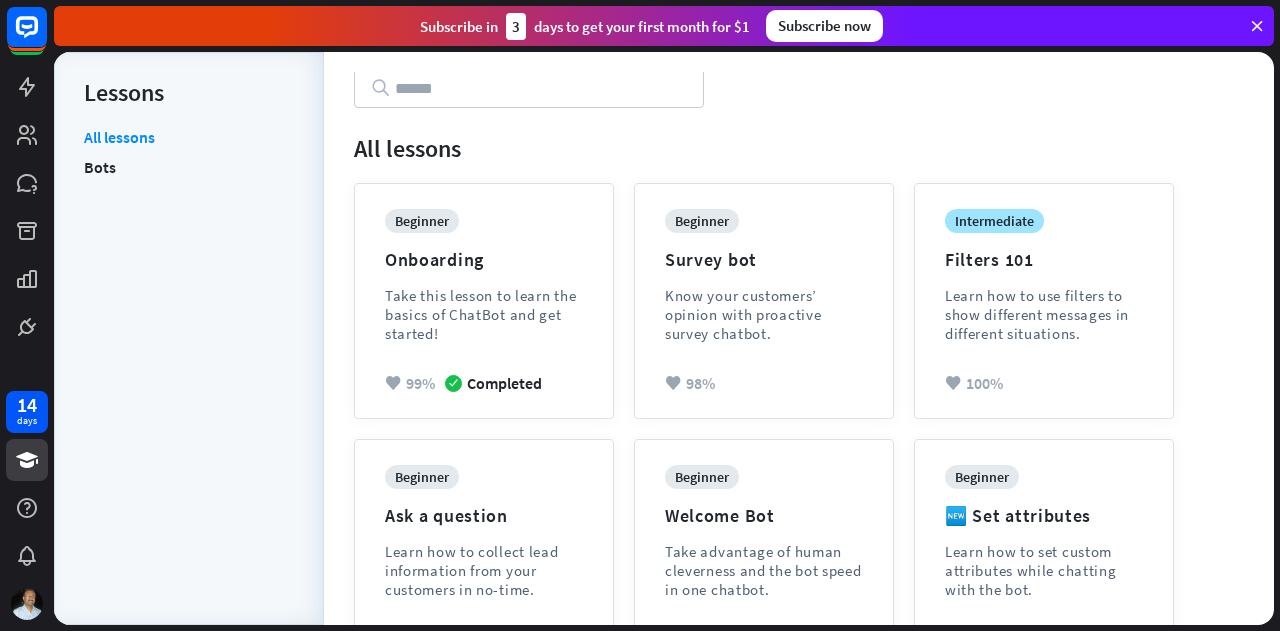 scroll, scrollTop: 140, scrollLeft: 0, axis: vertical 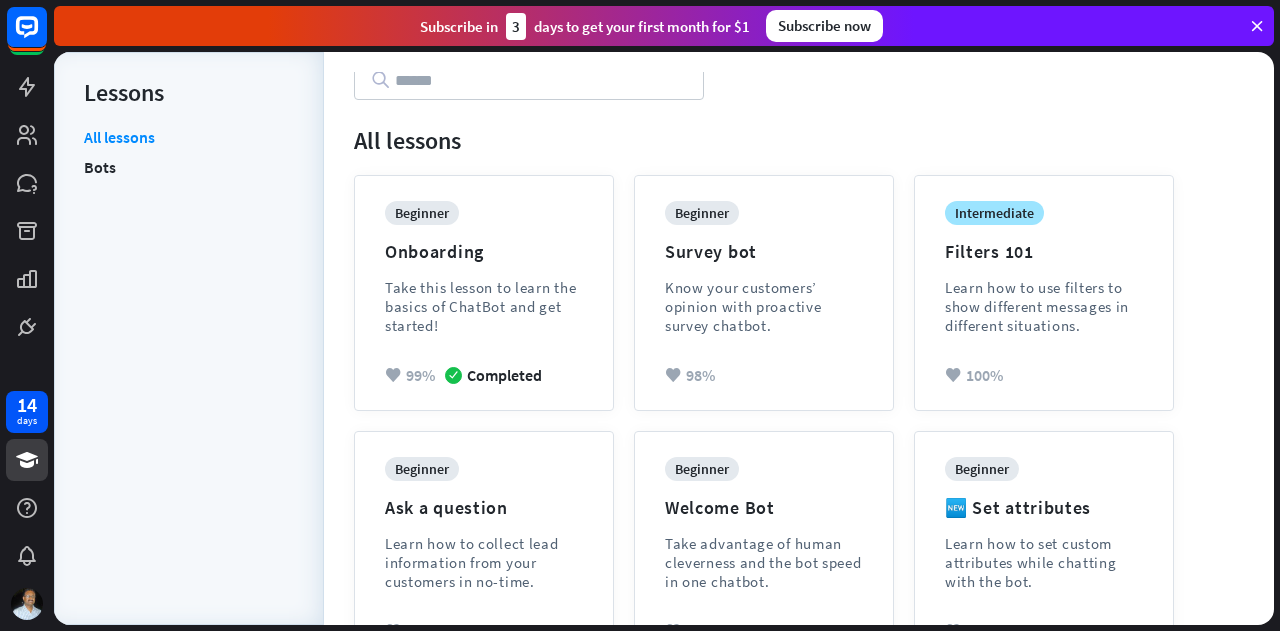 click on "You can also visit our
academy
Master your bot creating skills
with ChatBot Academy
Your current level   Beginner" at bounding box center [799, 686] 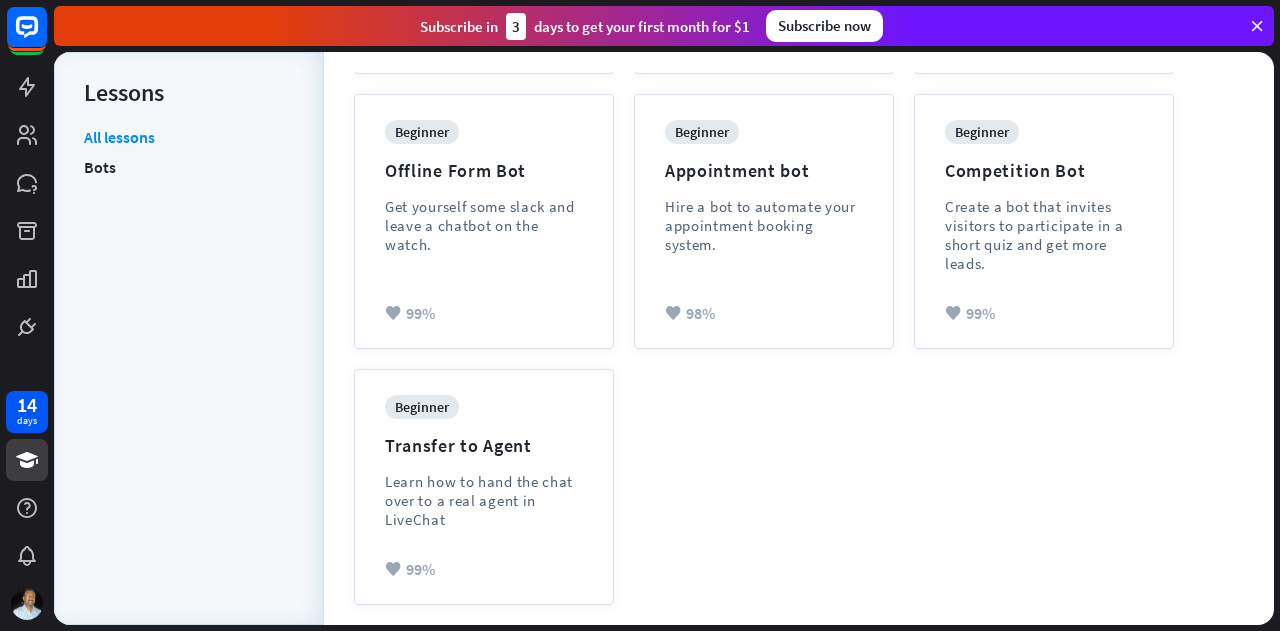 scroll, scrollTop: 0, scrollLeft: 0, axis: both 